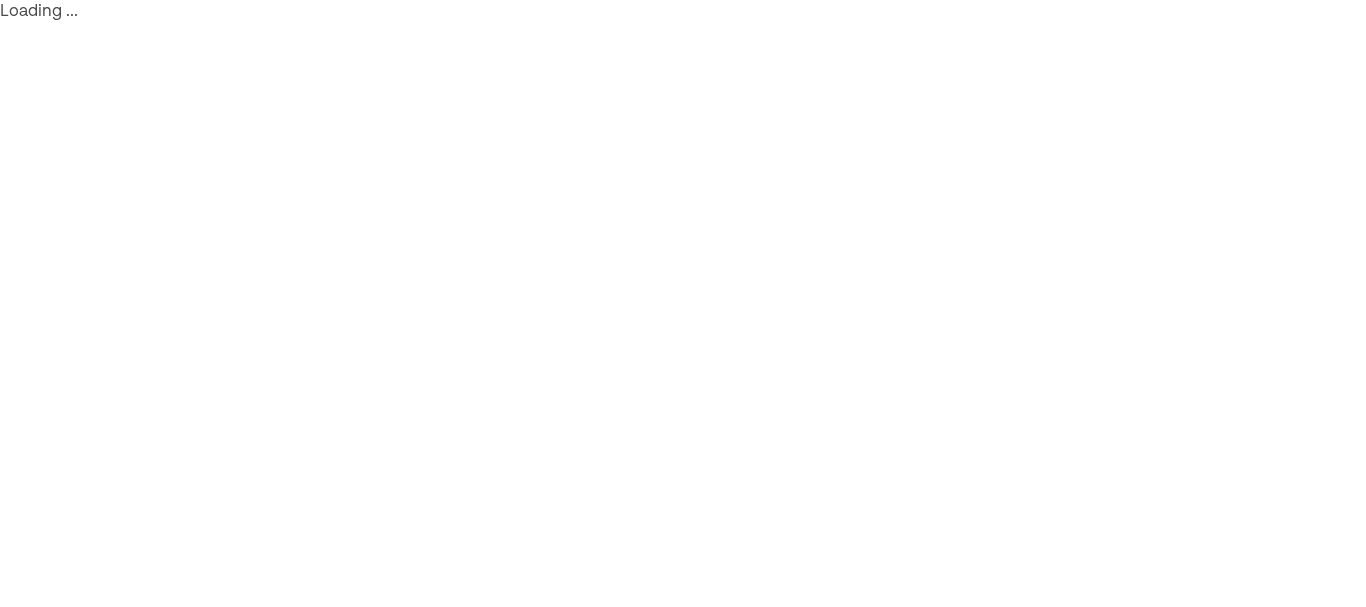 scroll, scrollTop: 0, scrollLeft: 0, axis: both 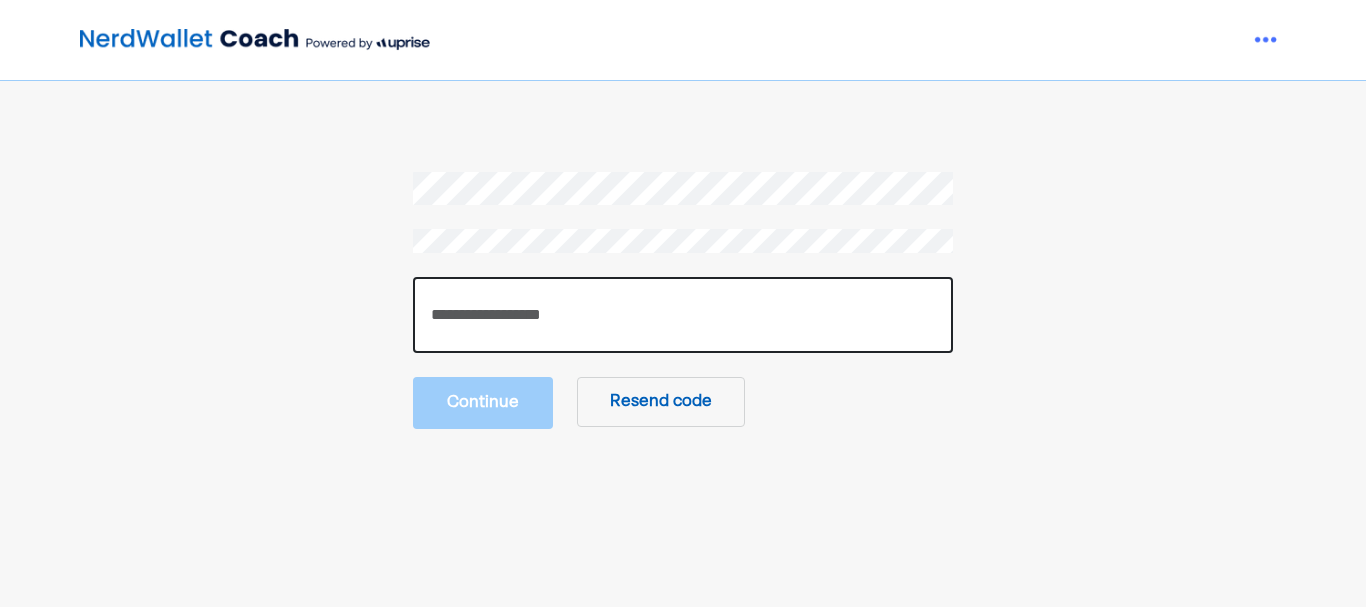 click at bounding box center [683, 315] 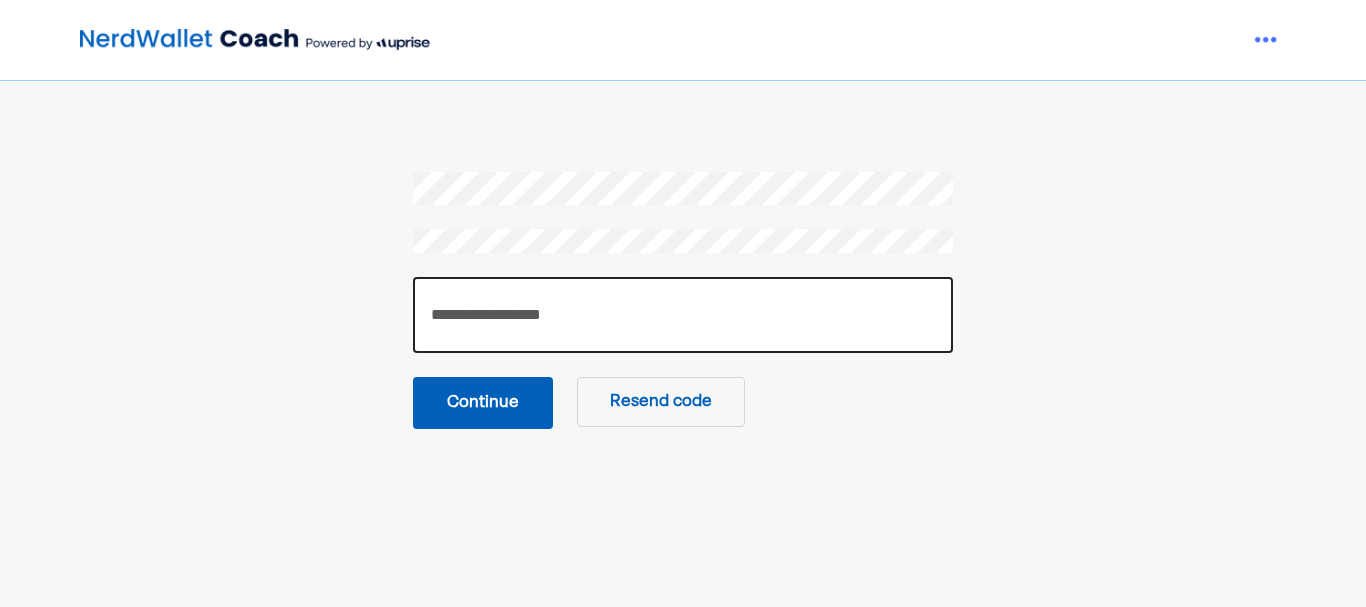 type on "******" 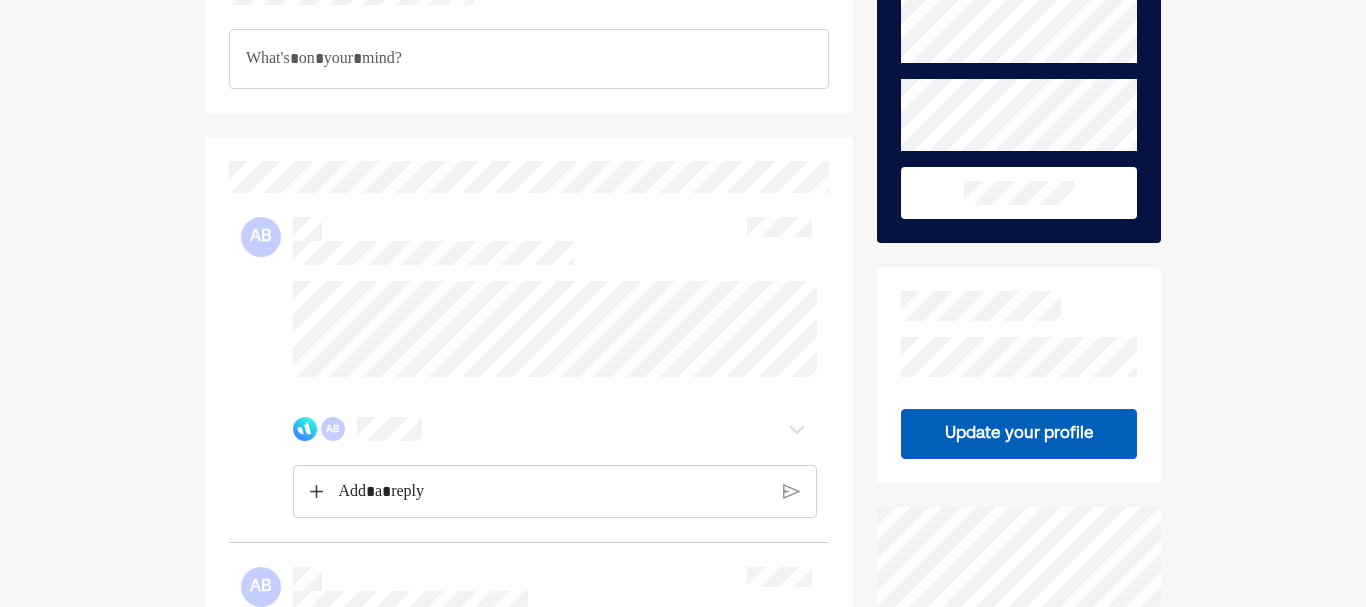 scroll, scrollTop: 0, scrollLeft: 0, axis: both 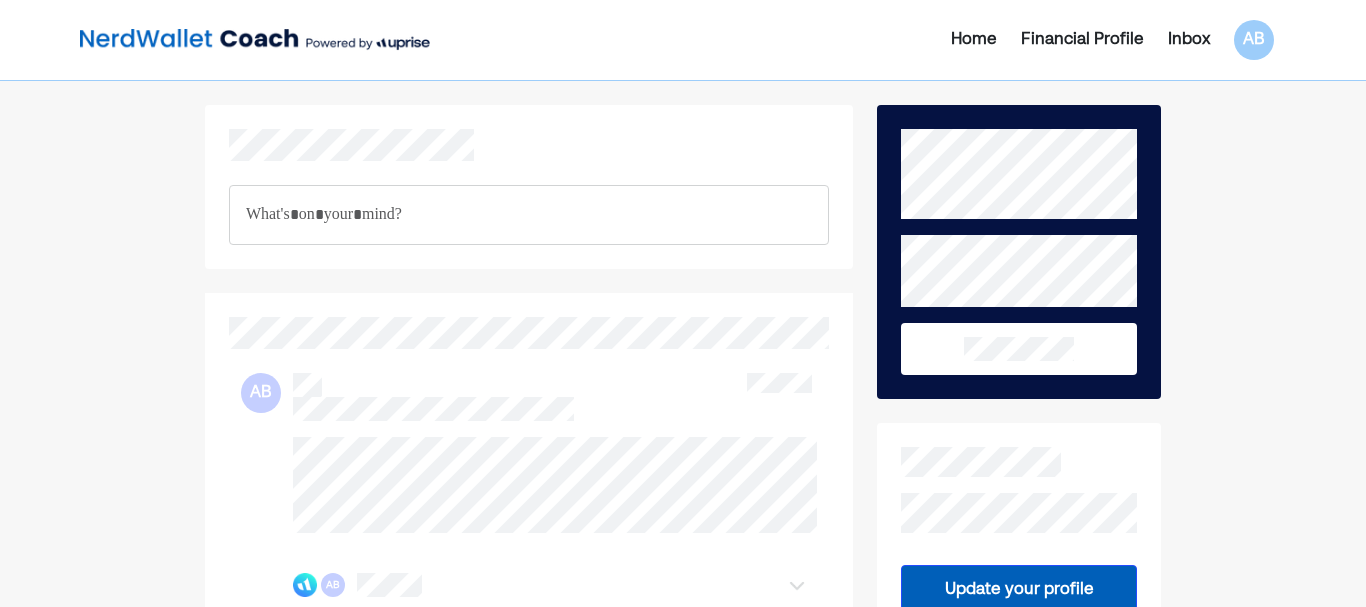 click on "Financial Profile" at bounding box center (1082, 40) 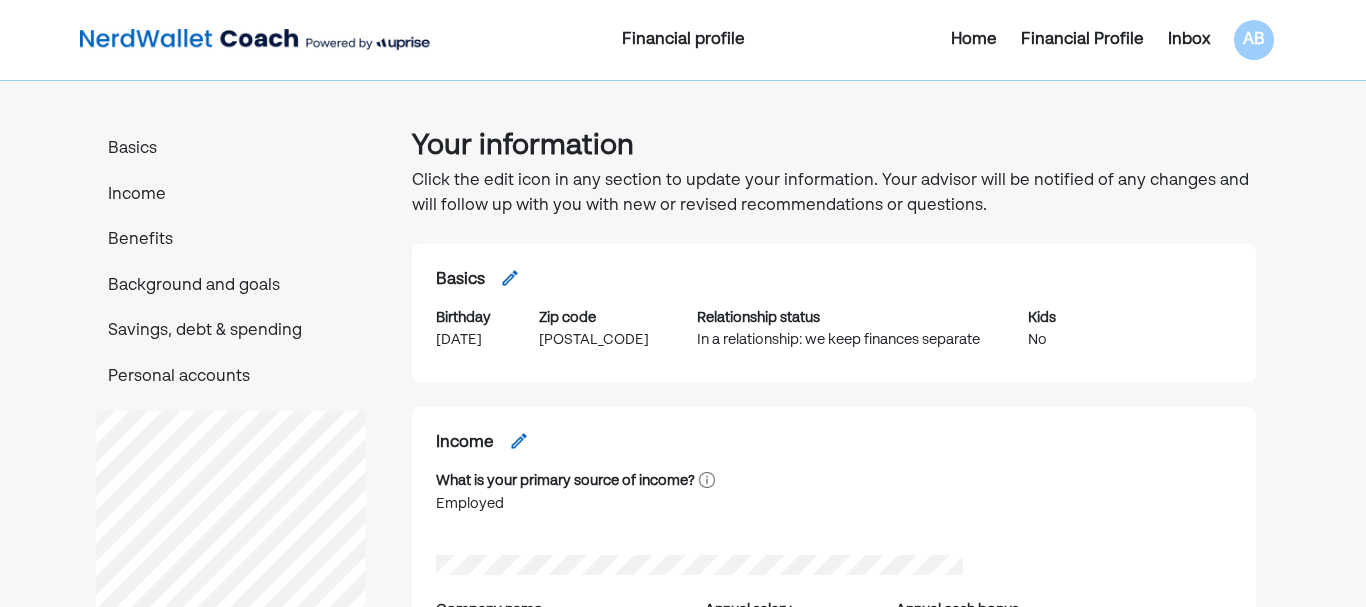 click at bounding box center (255, 40) 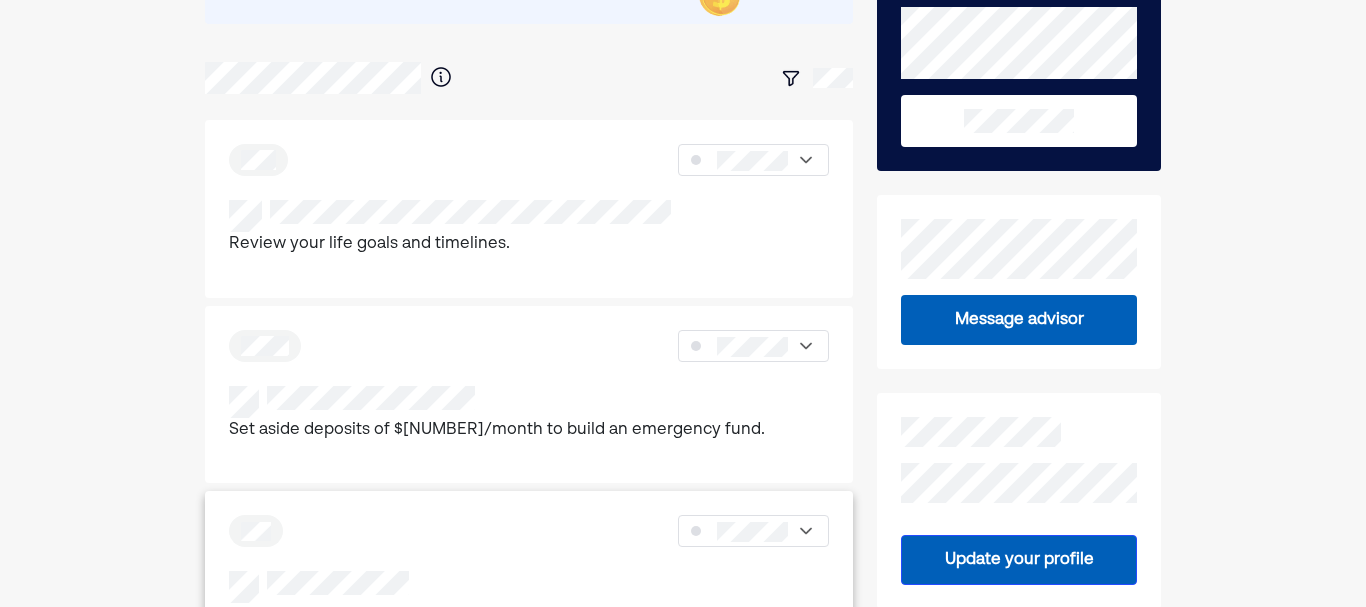 scroll, scrollTop: 226, scrollLeft: 0, axis: vertical 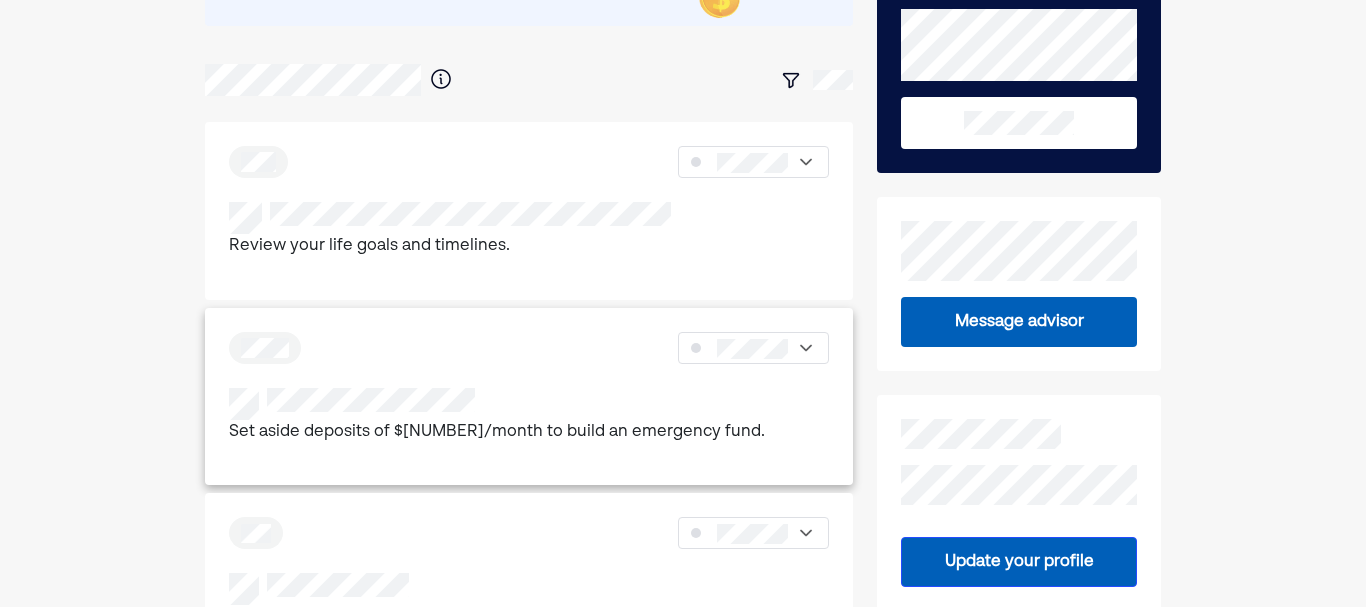 click on "Set aside deposits of $[NUMBER]/month to build an emergency fund." at bounding box center [529, 397] 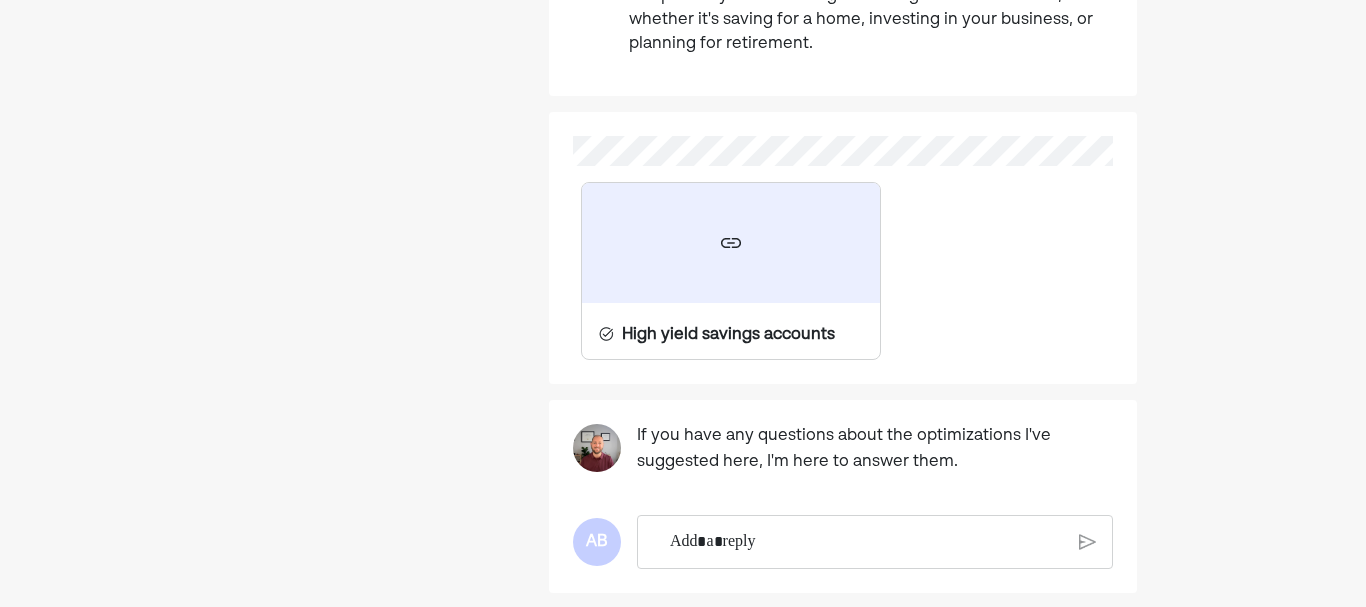 scroll, scrollTop: 1573, scrollLeft: 0, axis: vertical 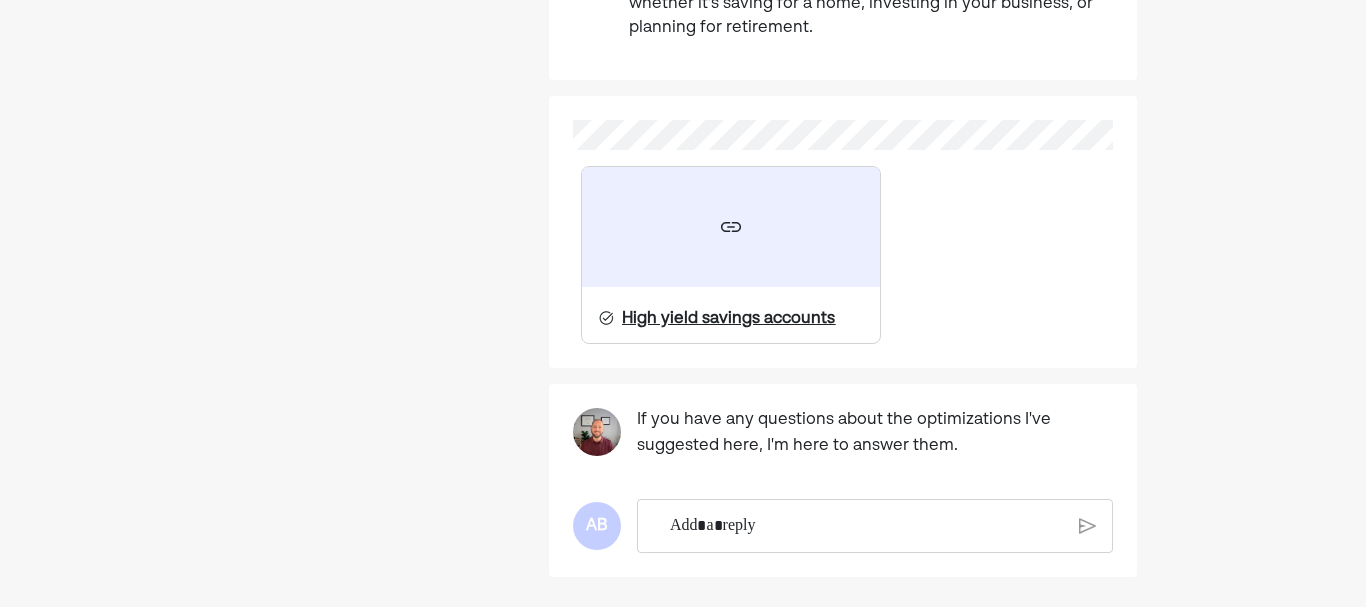 click on "High yield savings accounts" at bounding box center [728, 319] 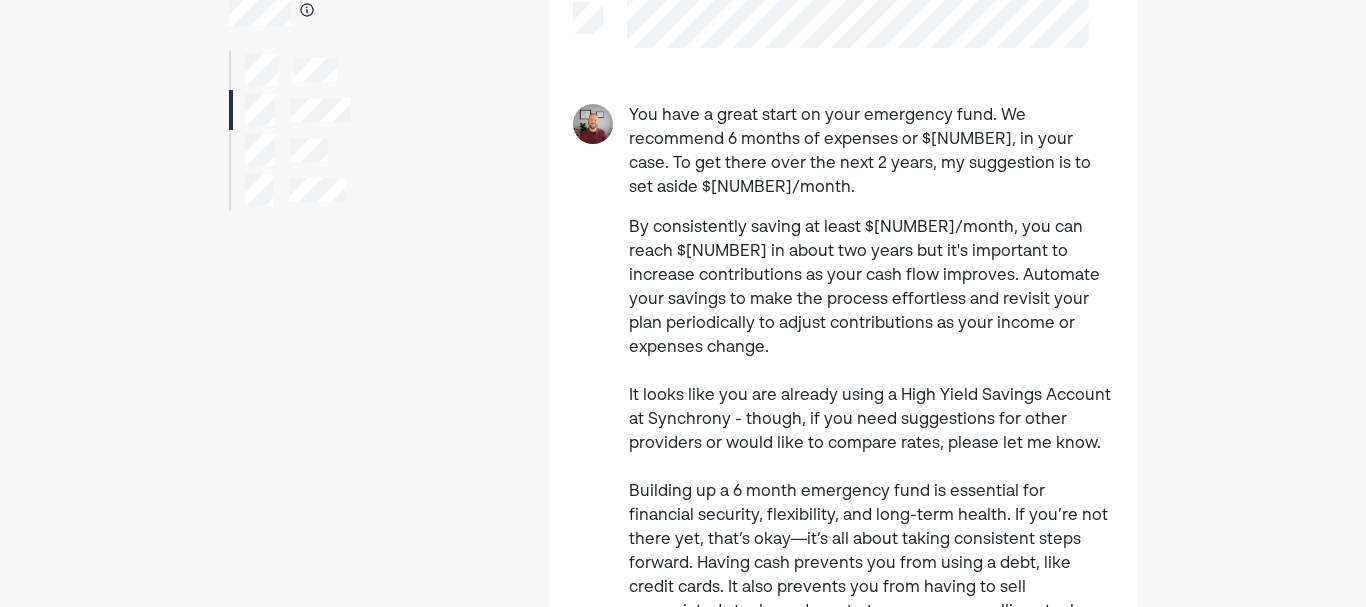 scroll, scrollTop: 0, scrollLeft: 0, axis: both 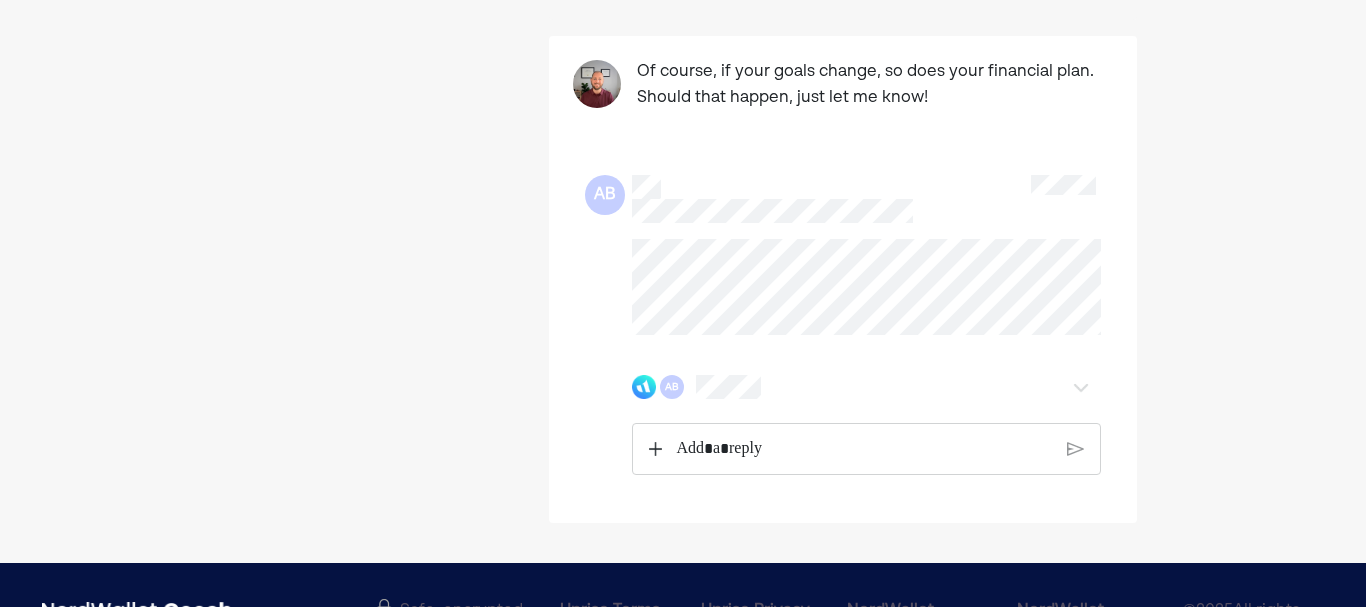 click at bounding box center (865, 449) 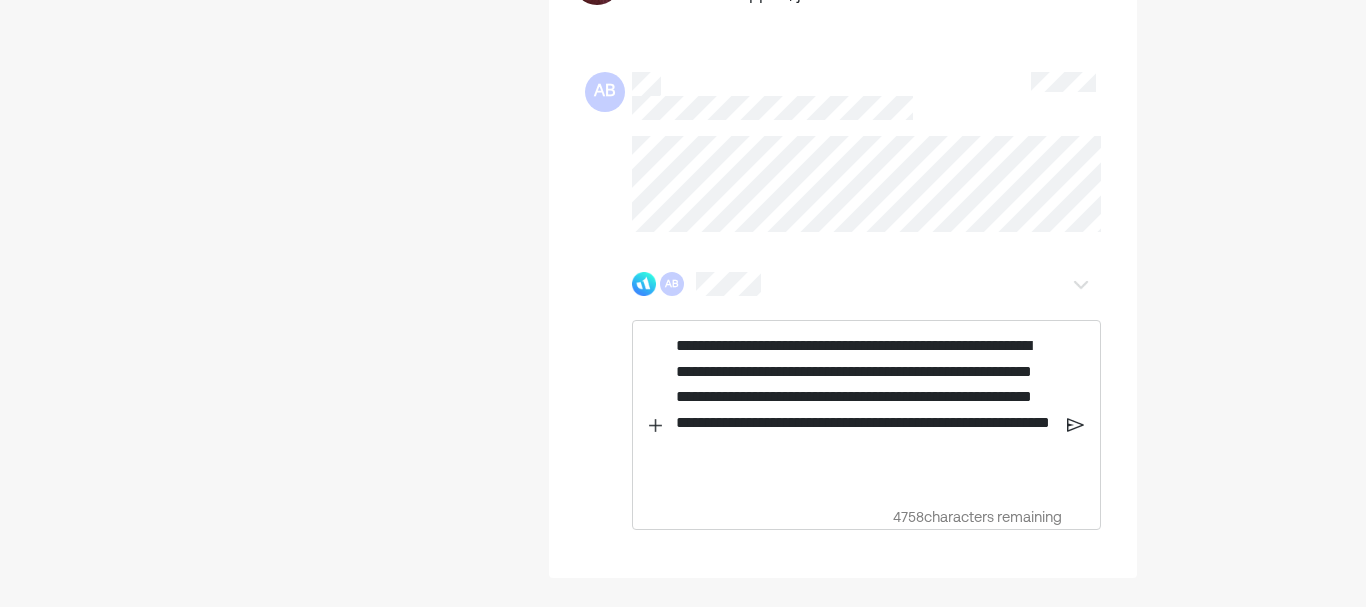 scroll, scrollTop: 1751, scrollLeft: 0, axis: vertical 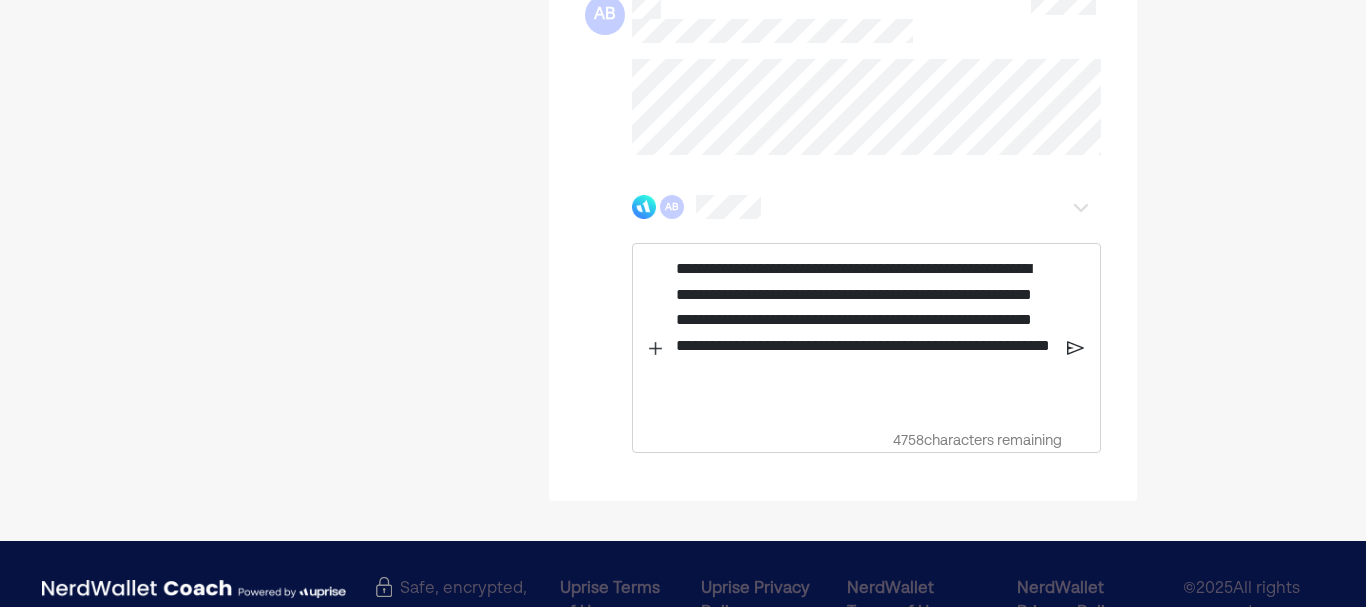 click at bounding box center [1075, 348] 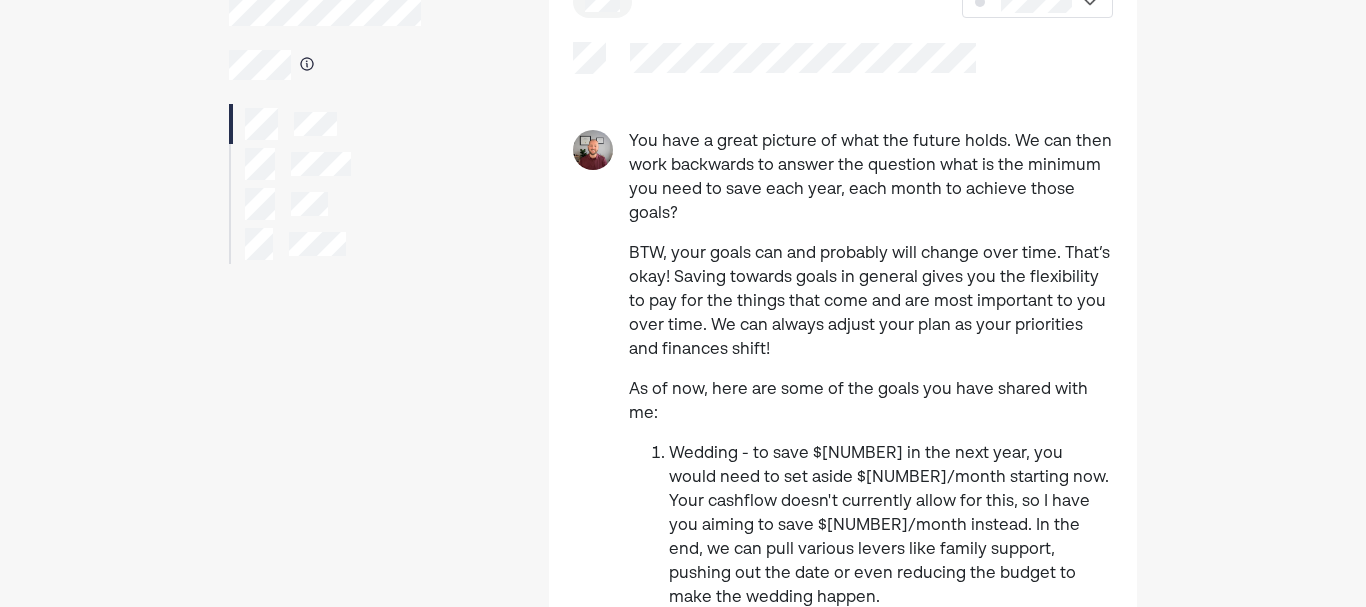 scroll, scrollTop: 0, scrollLeft: 0, axis: both 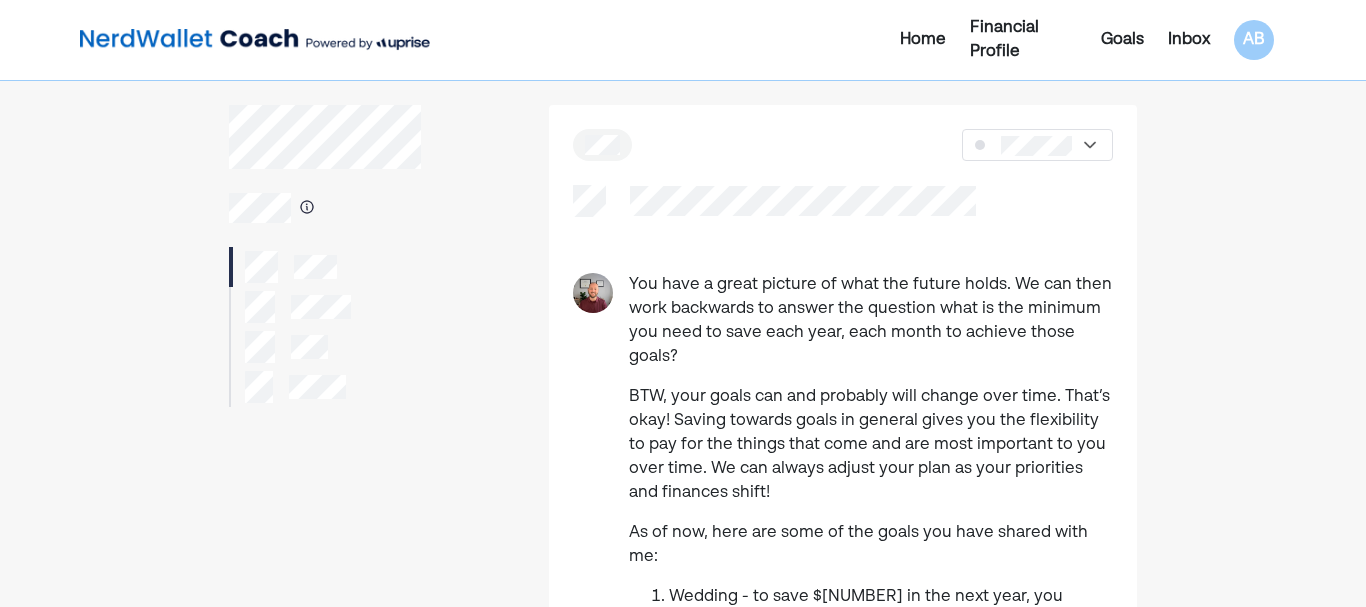 click at bounding box center [325, 347] 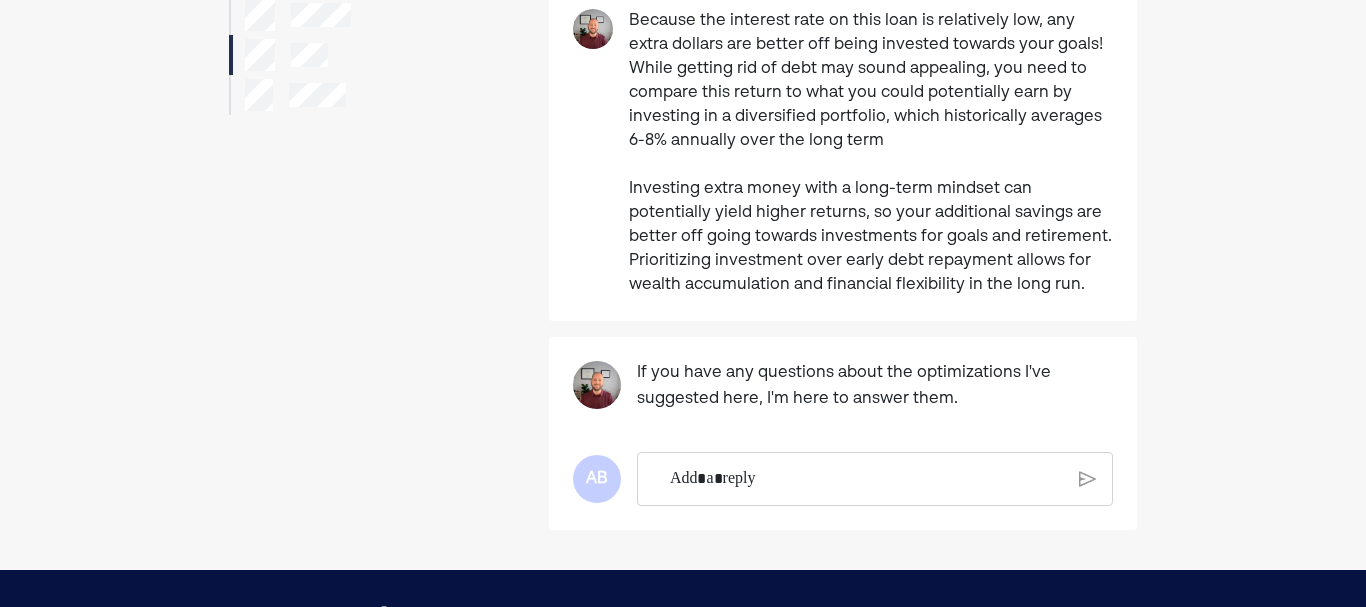 scroll, scrollTop: 293, scrollLeft: 0, axis: vertical 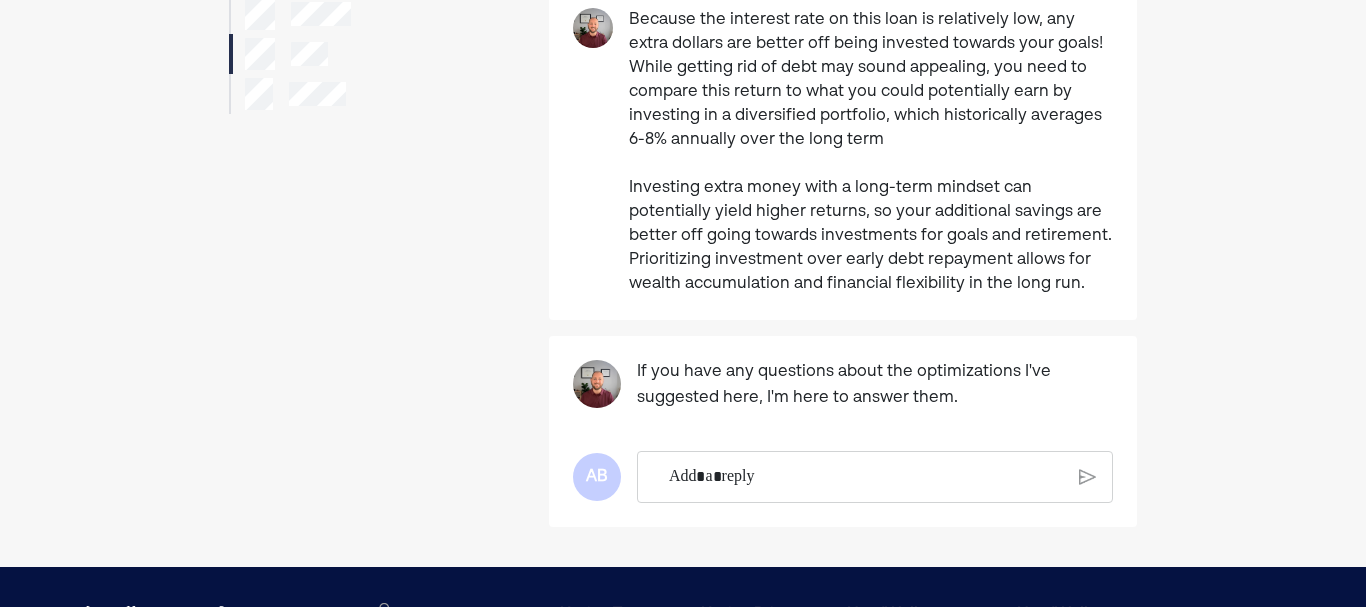 click at bounding box center [866, 477] 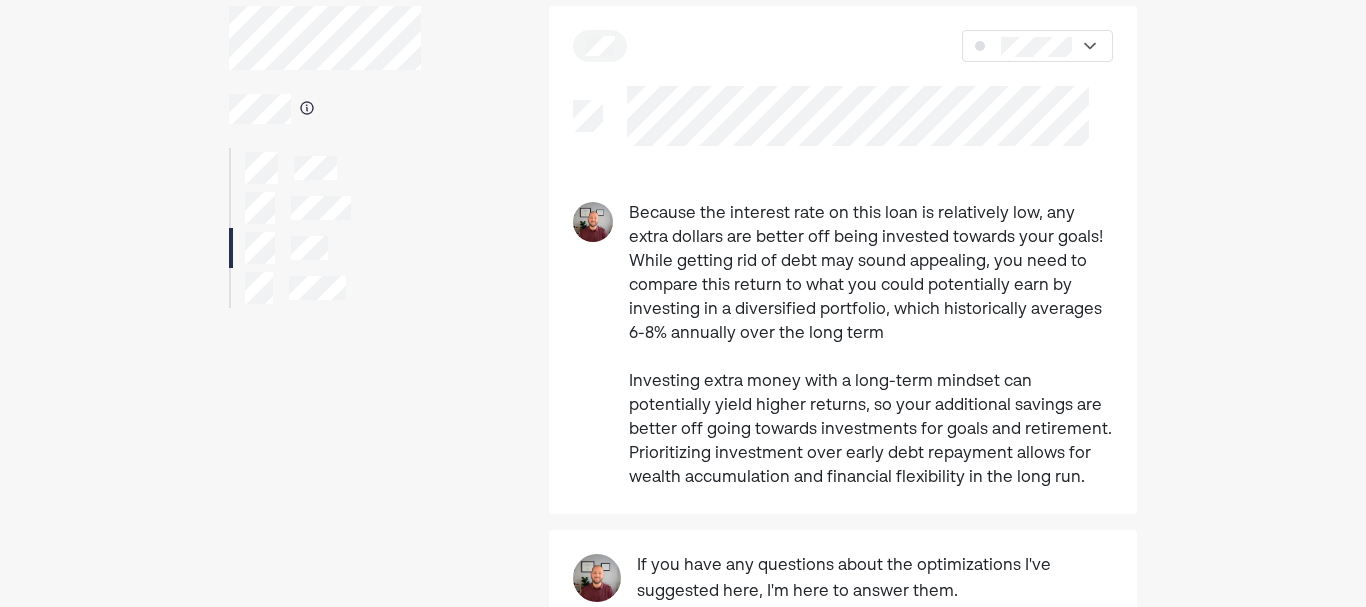 scroll, scrollTop: 0, scrollLeft: 0, axis: both 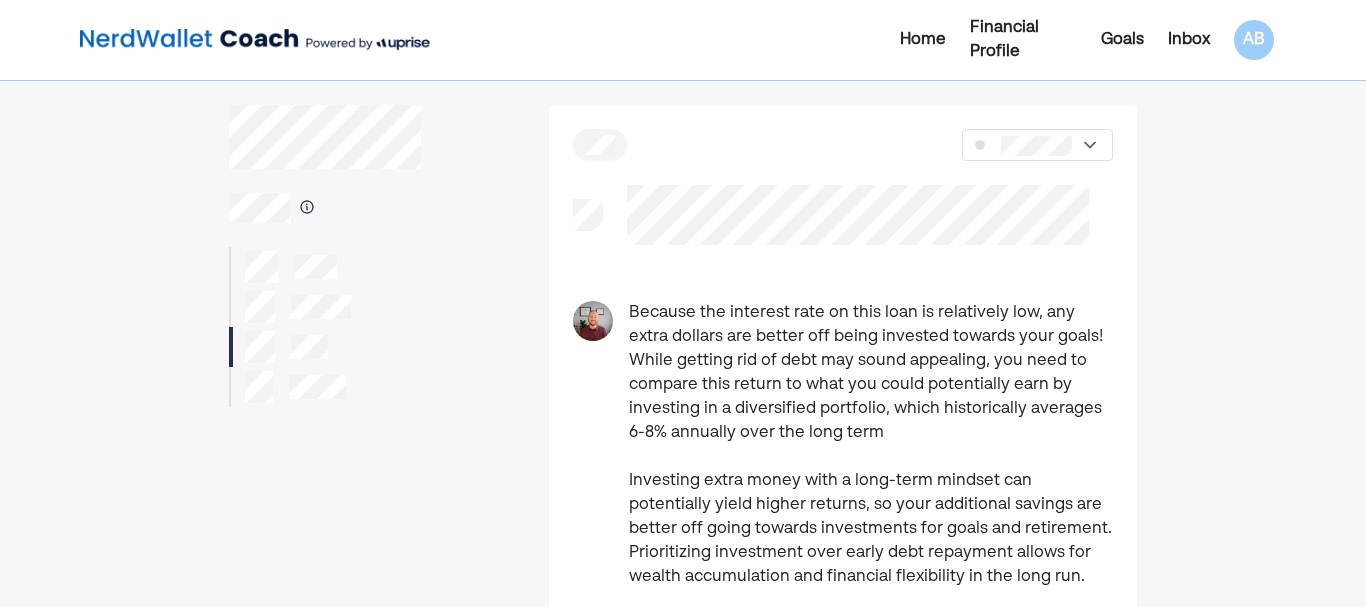 click on "Financial Profile" at bounding box center (1023, 40) 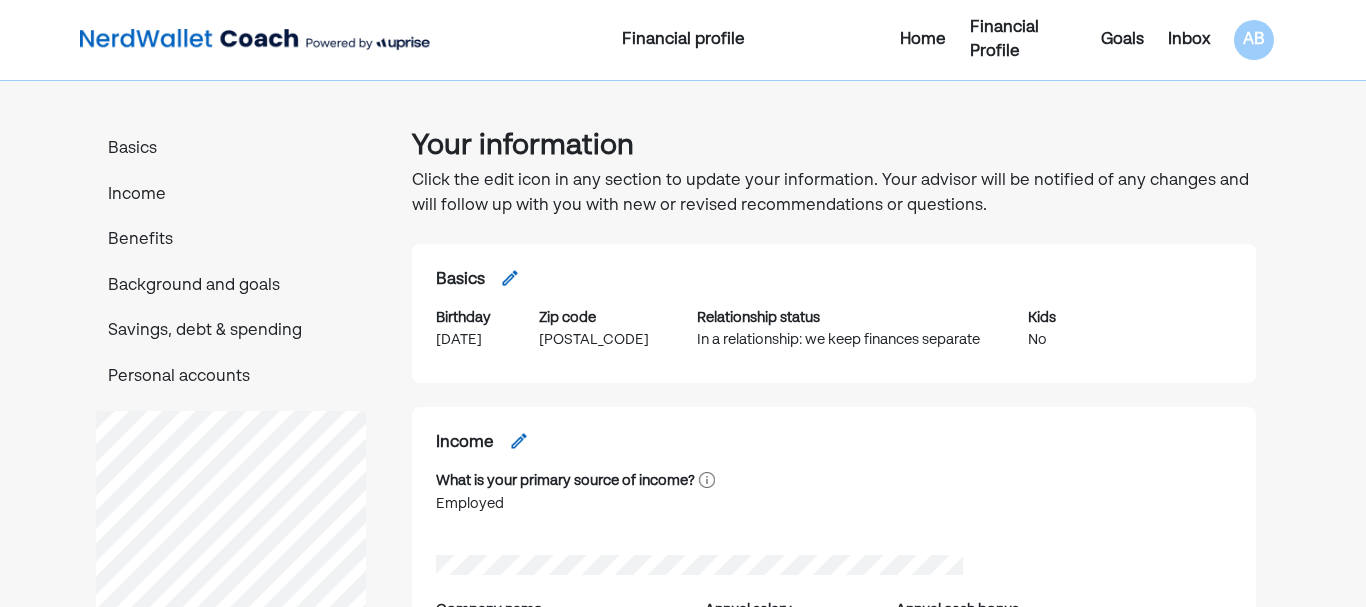 click on "Savings, debt & spending" at bounding box center [231, 332] 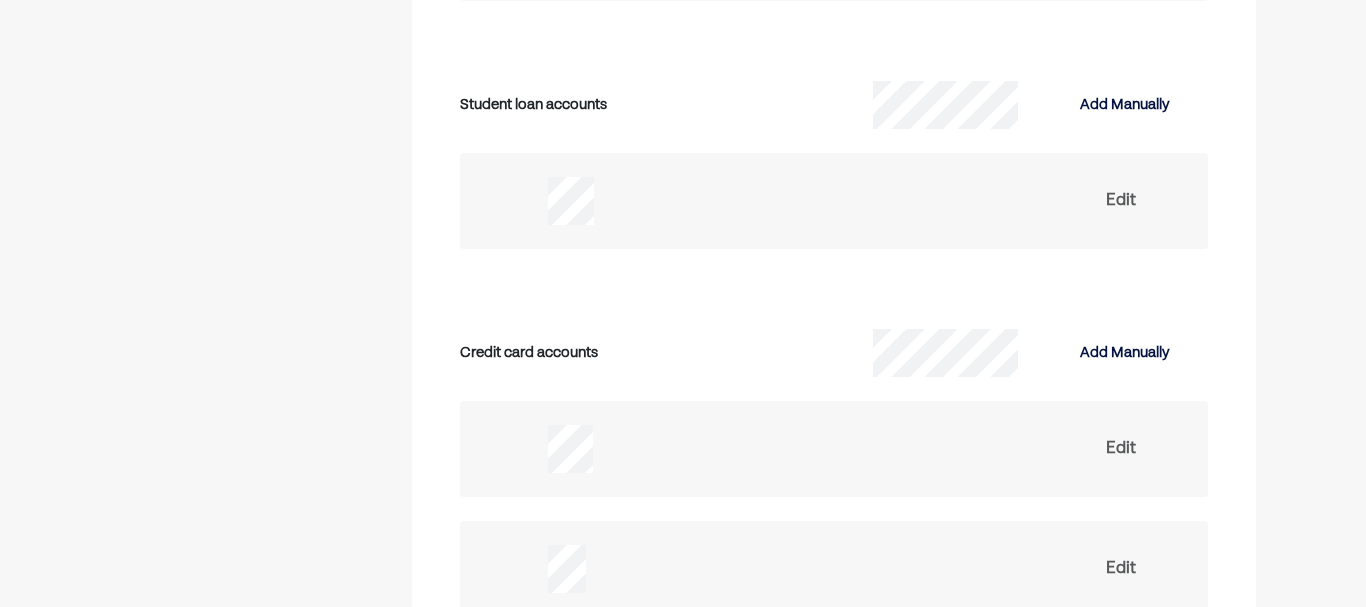 scroll, scrollTop: 3789, scrollLeft: 0, axis: vertical 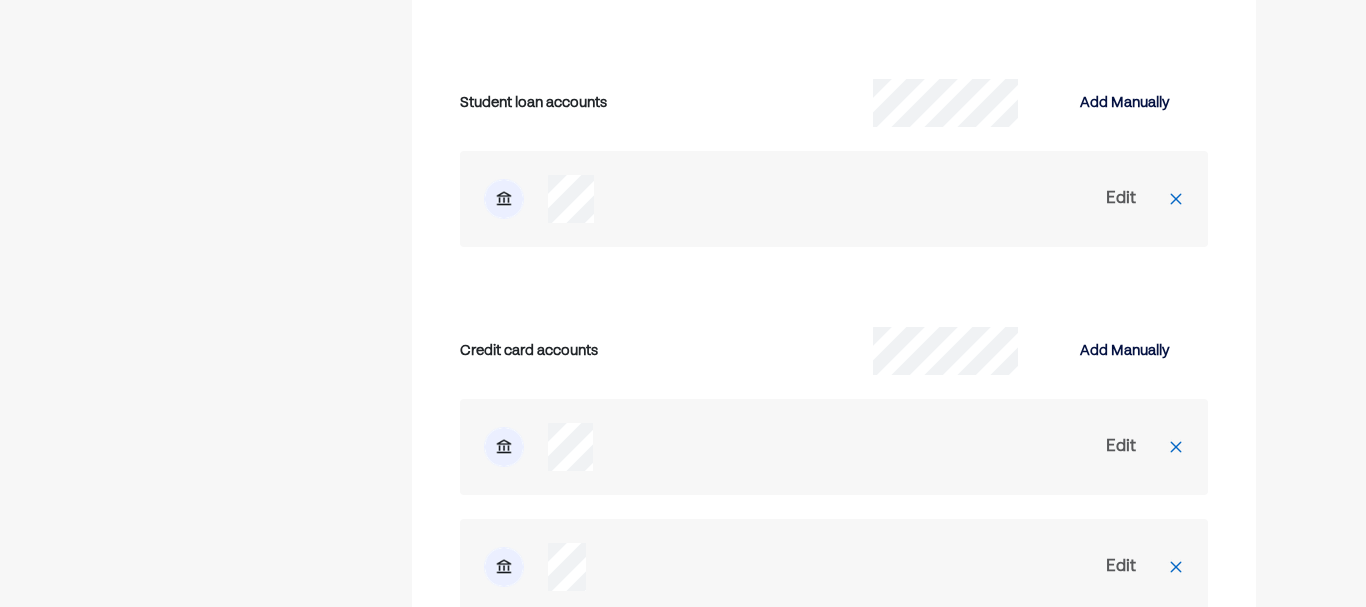 click at bounding box center [740, 199] 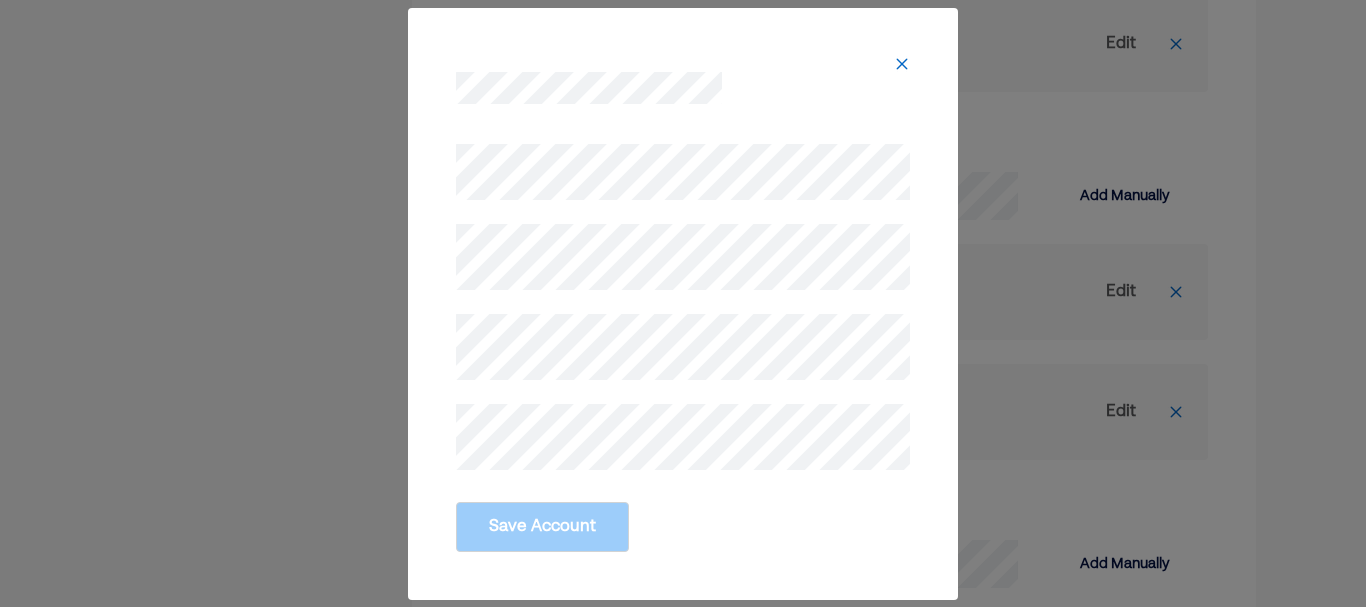 scroll, scrollTop: 3945, scrollLeft: 0, axis: vertical 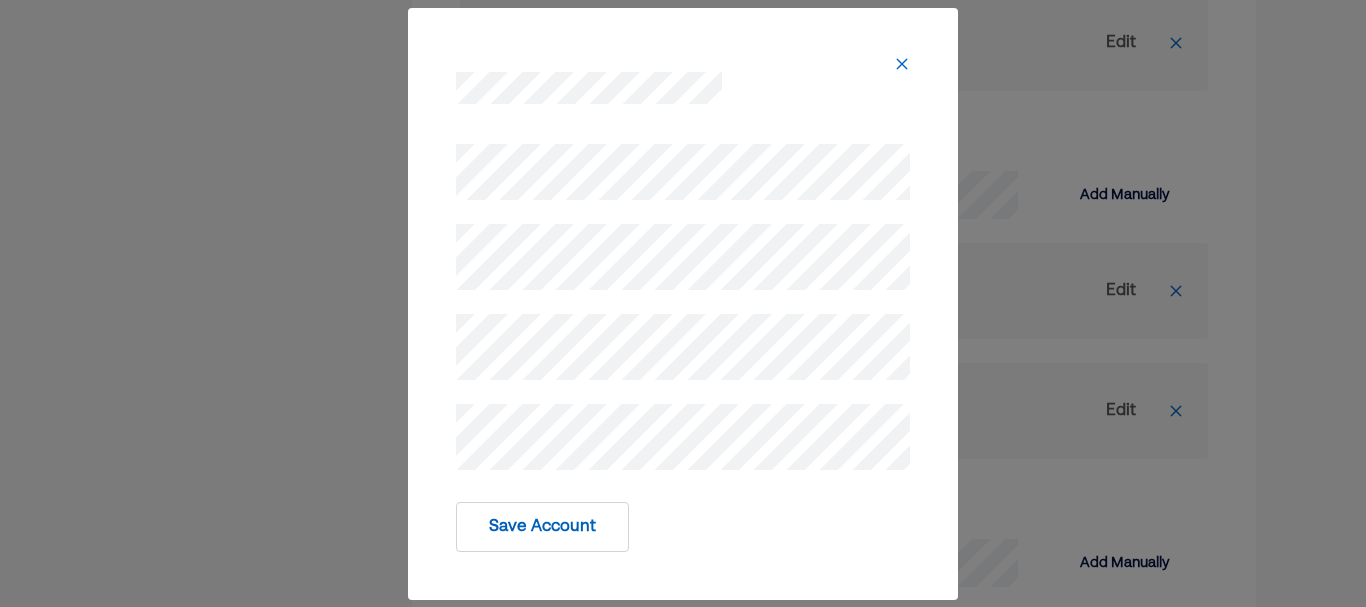 click on "Save Account" at bounding box center [542, 527] 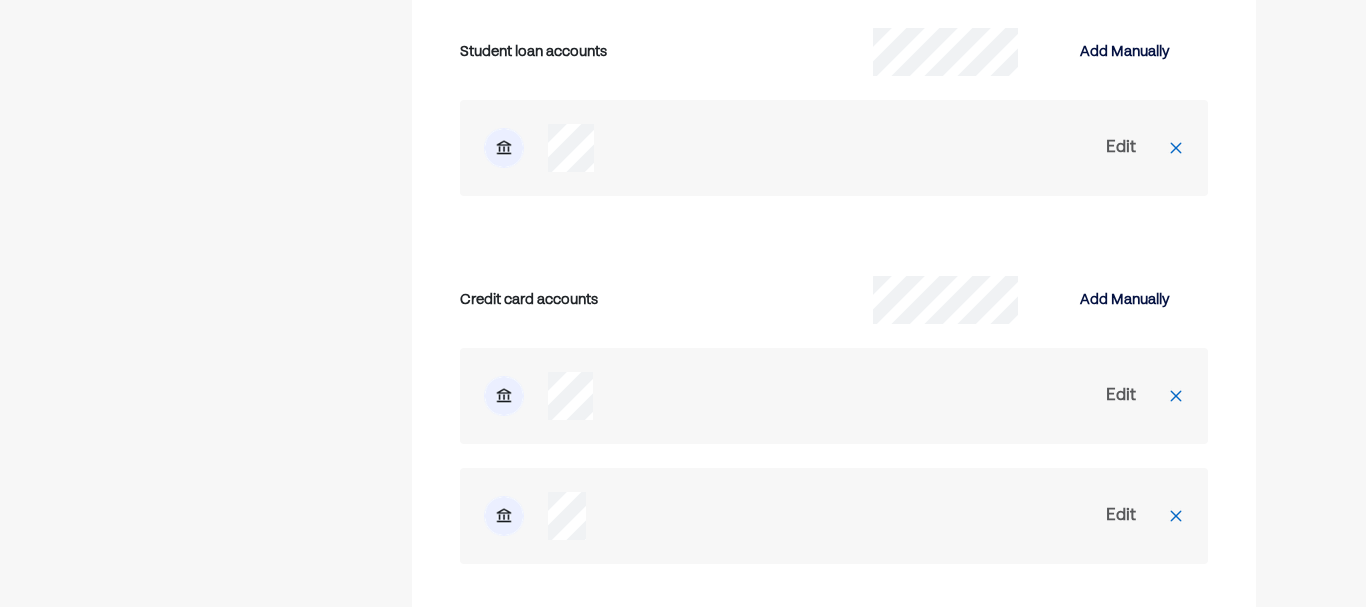 scroll, scrollTop: 3839, scrollLeft: 0, axis: vertical 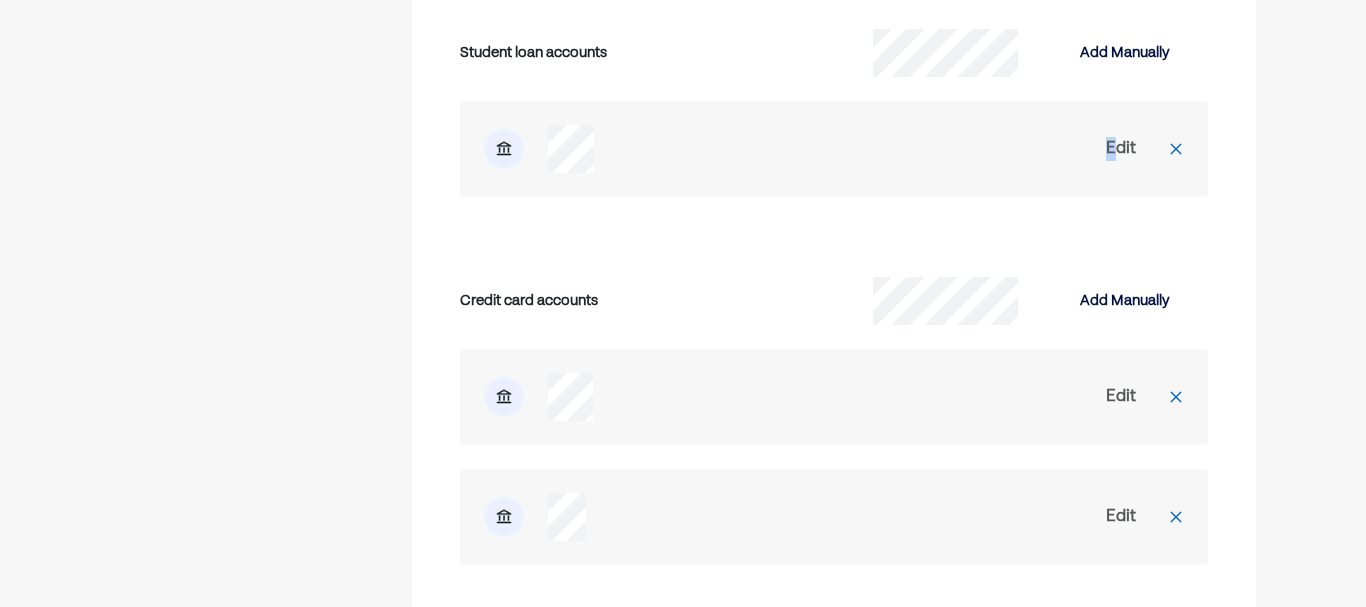 drag, startPoint x: 1102, startPoint y: 136, endPoint x: 1121, endPoint y: 132, distance: 19.416489 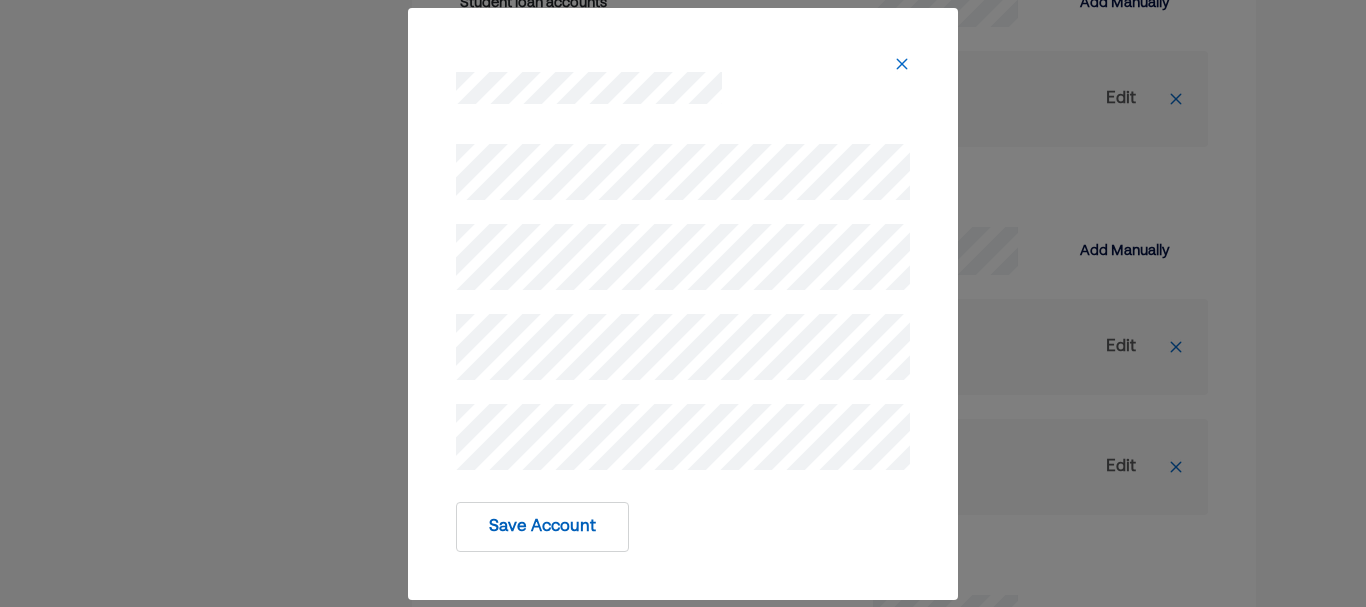 scroll, scrollTop: 3890, scrollLeft: 0, axis: vertical 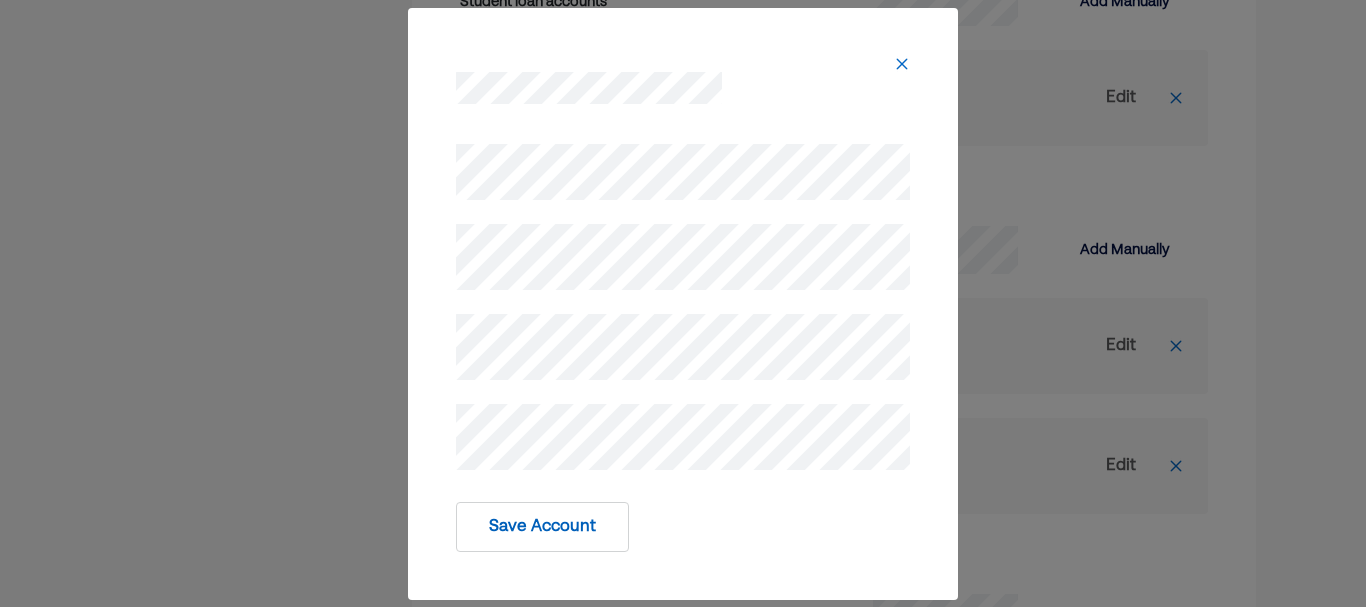 click on "Save Account" at bounding box center [542, 527] 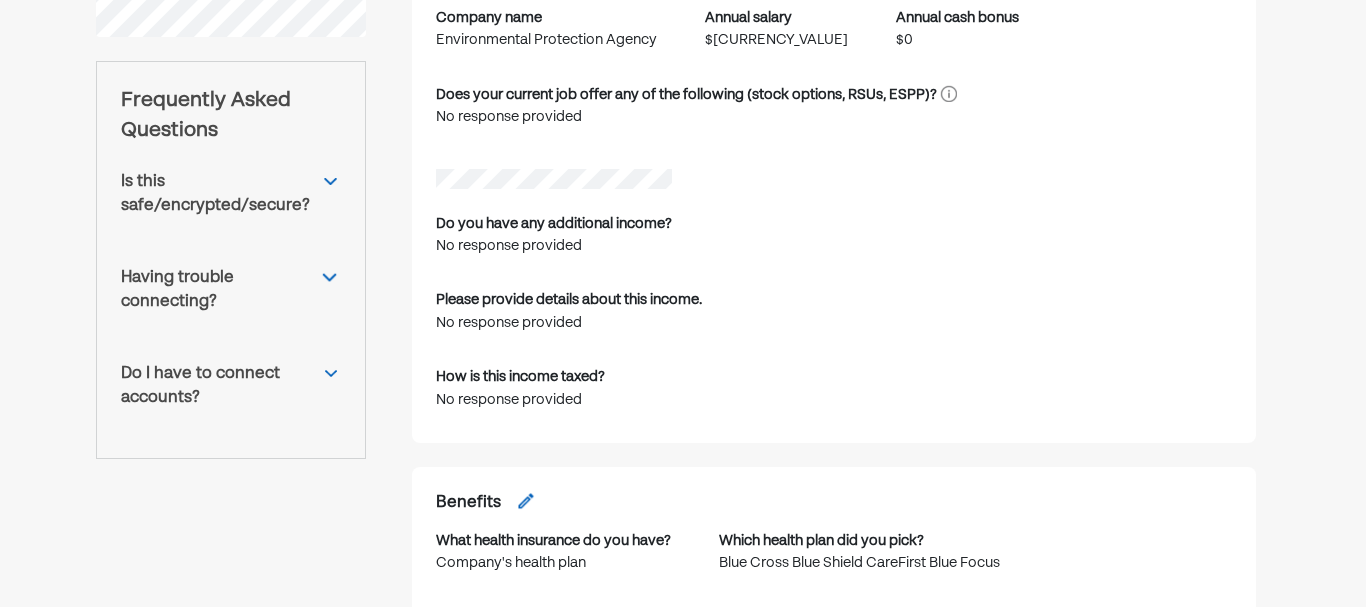 scroll, scrollTop: 0, scrollLeft: 0, axis: both 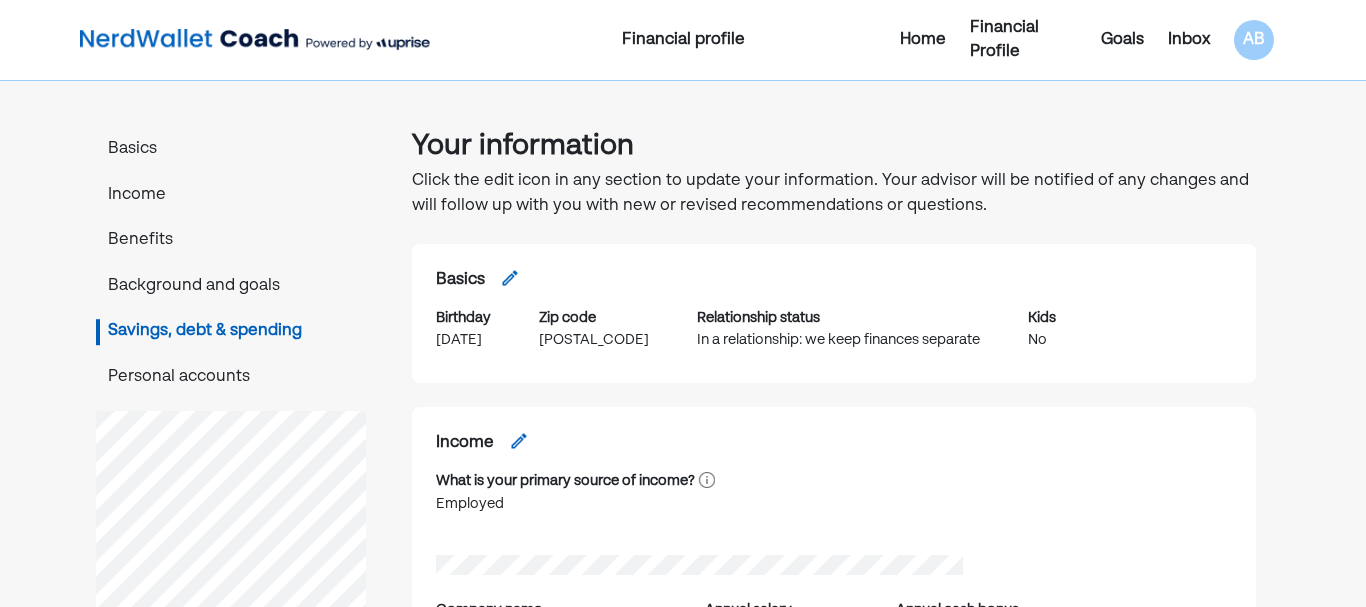 click at bounding box center (255, 40) 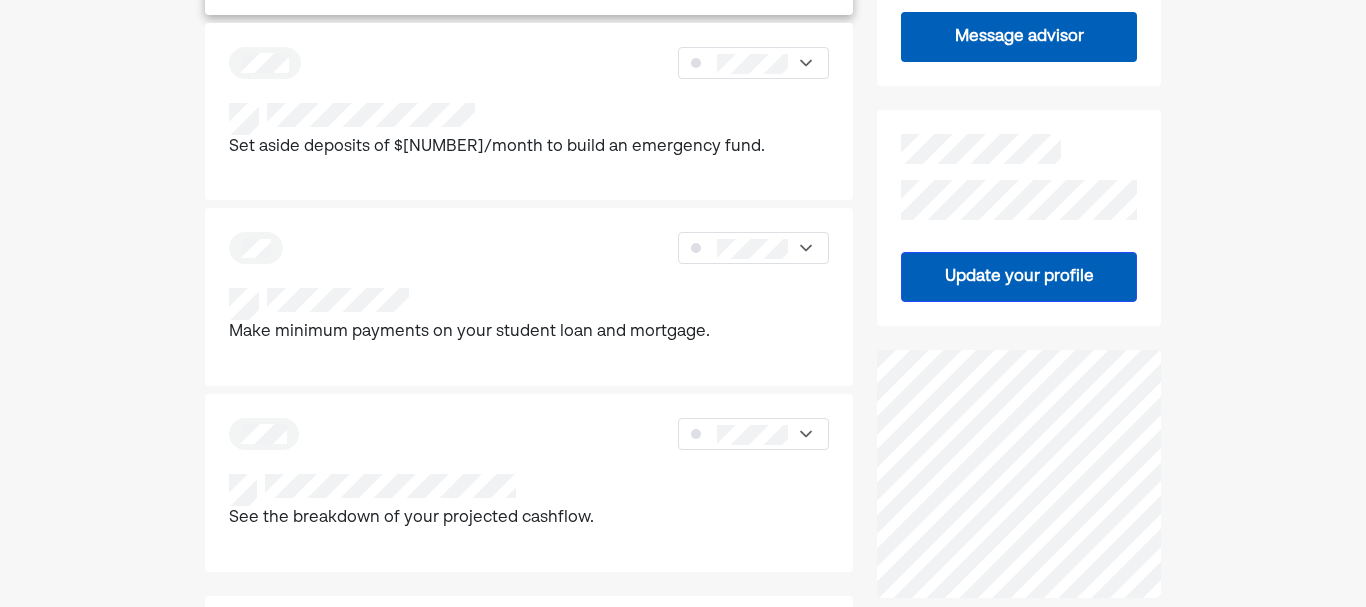 scroll, scrollTop: 512, scrollLeft: 0, axis: vertical 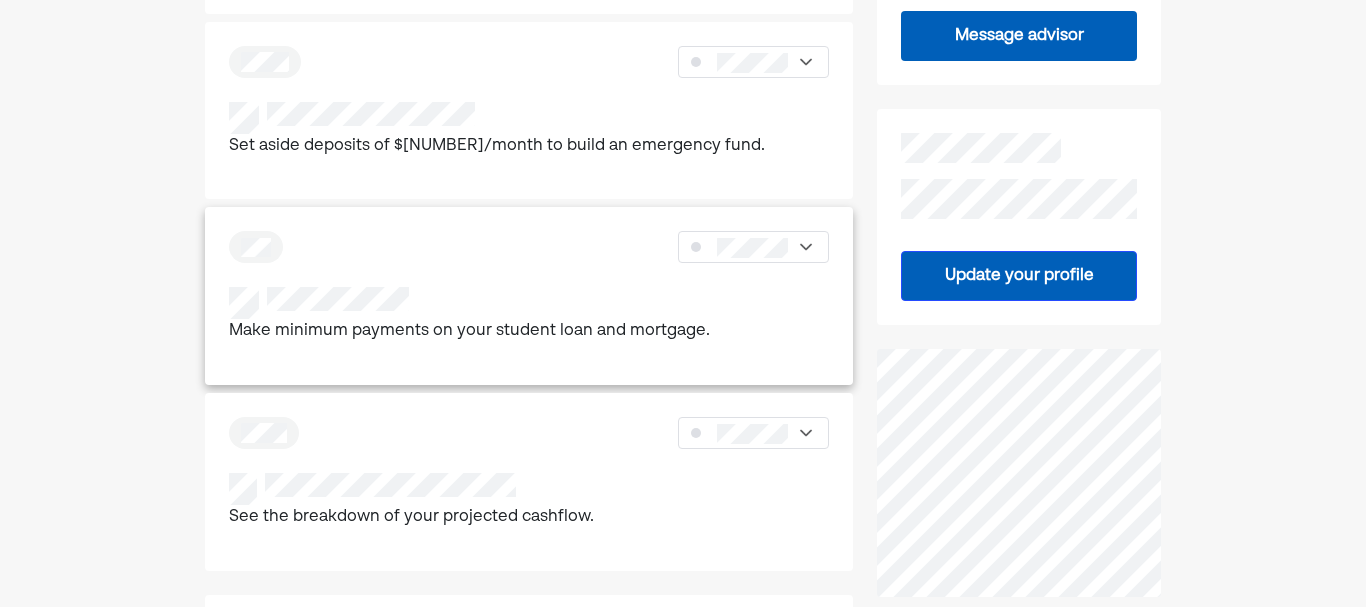 click at bounding box center [469, 303] 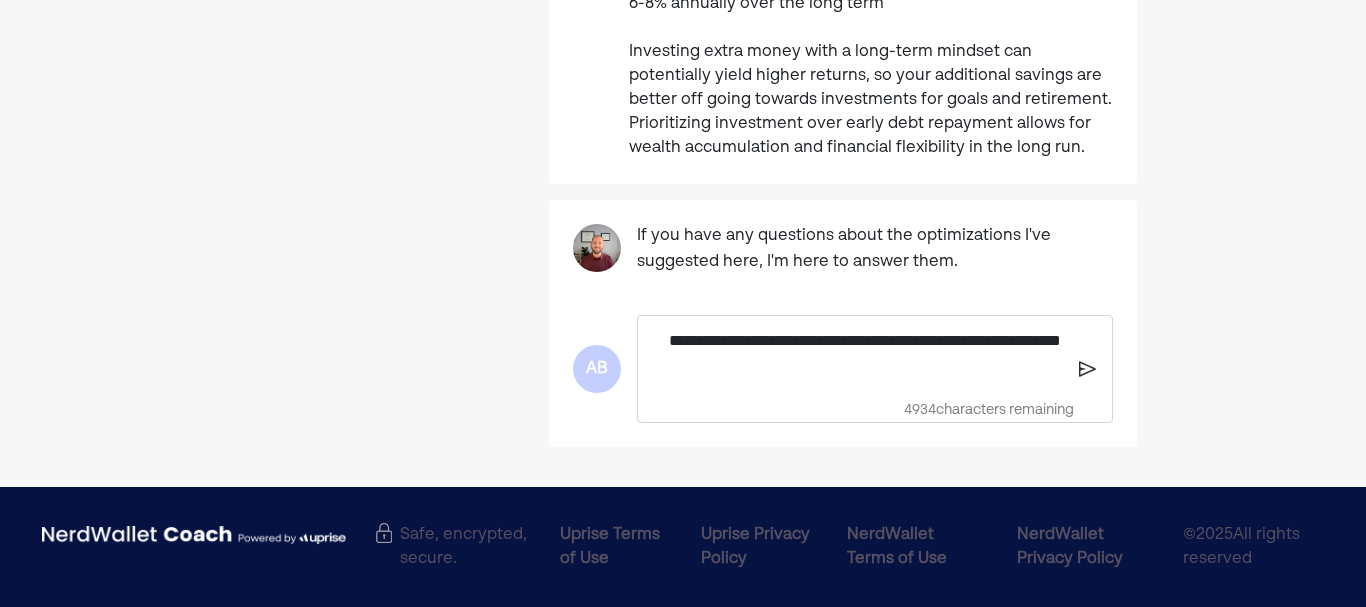 scroll, scrollTop: 429, scrollLeft: 0, axis: vertical 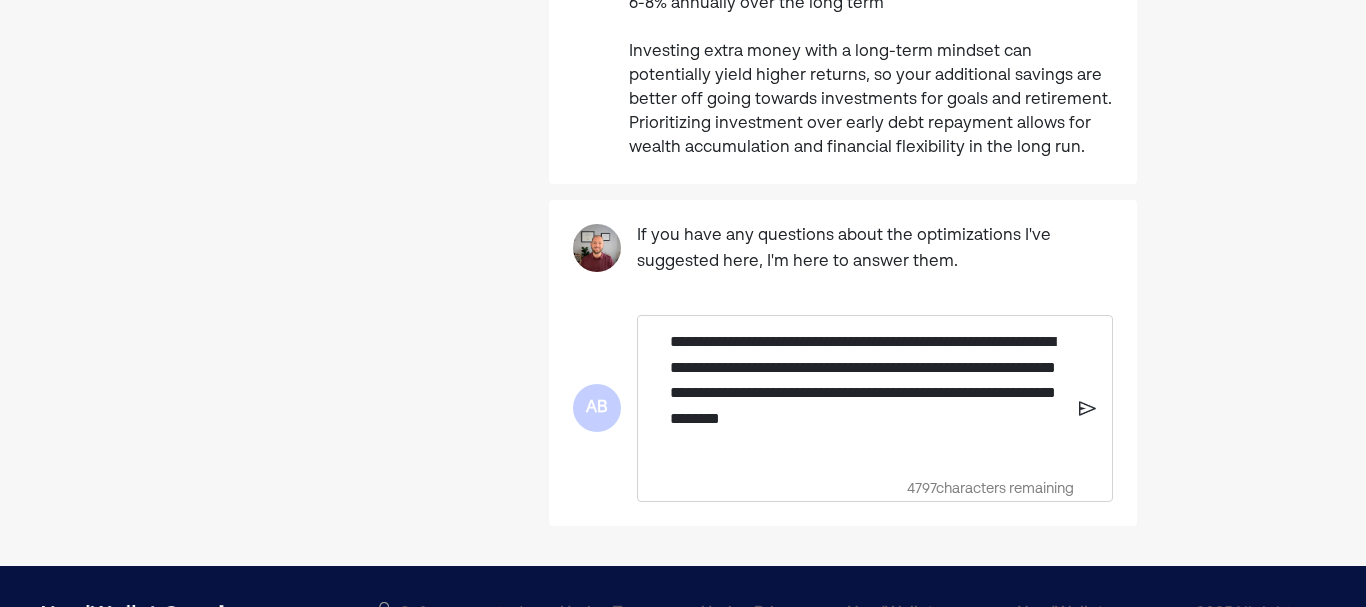 click on "**********" at bounding box center (875, 408) 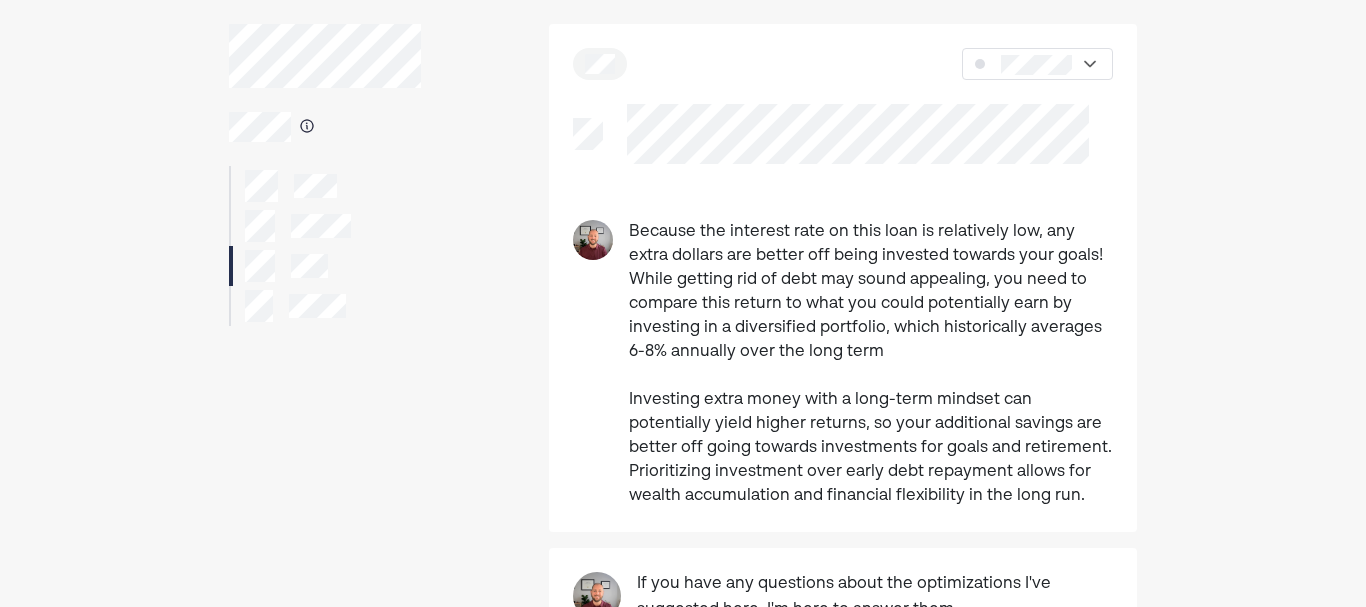 scroll, scrollTop: 0, scrollLeft: 0, axis: both 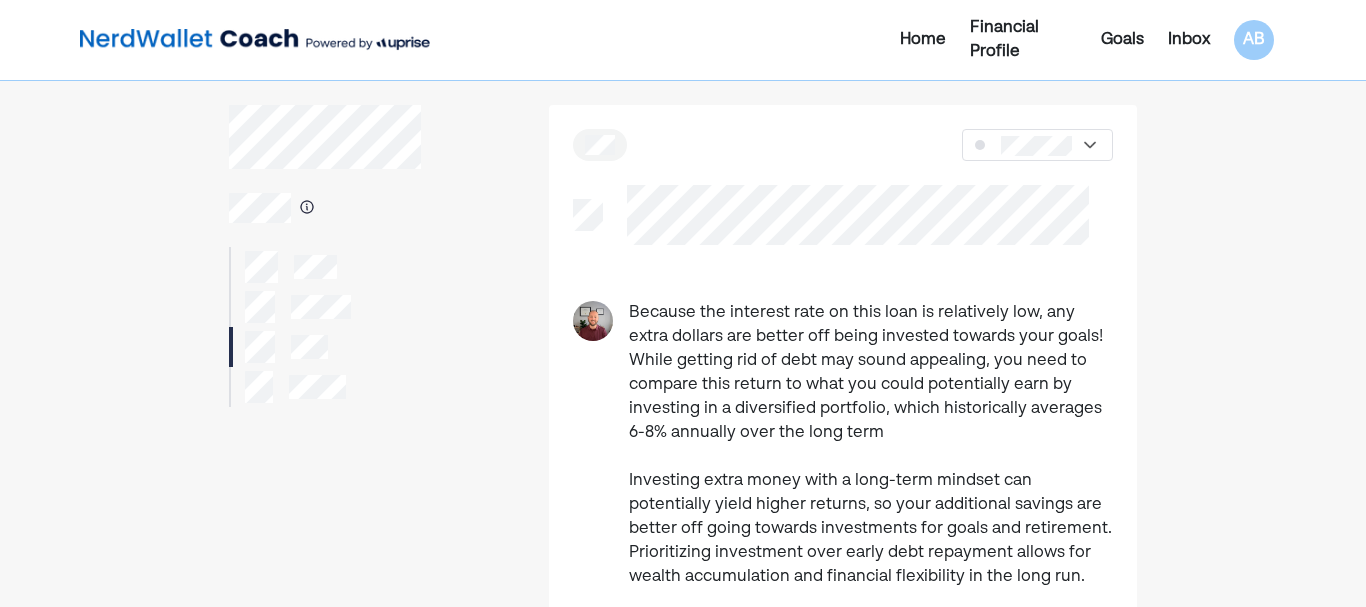 click at bounding box center [295, 387] 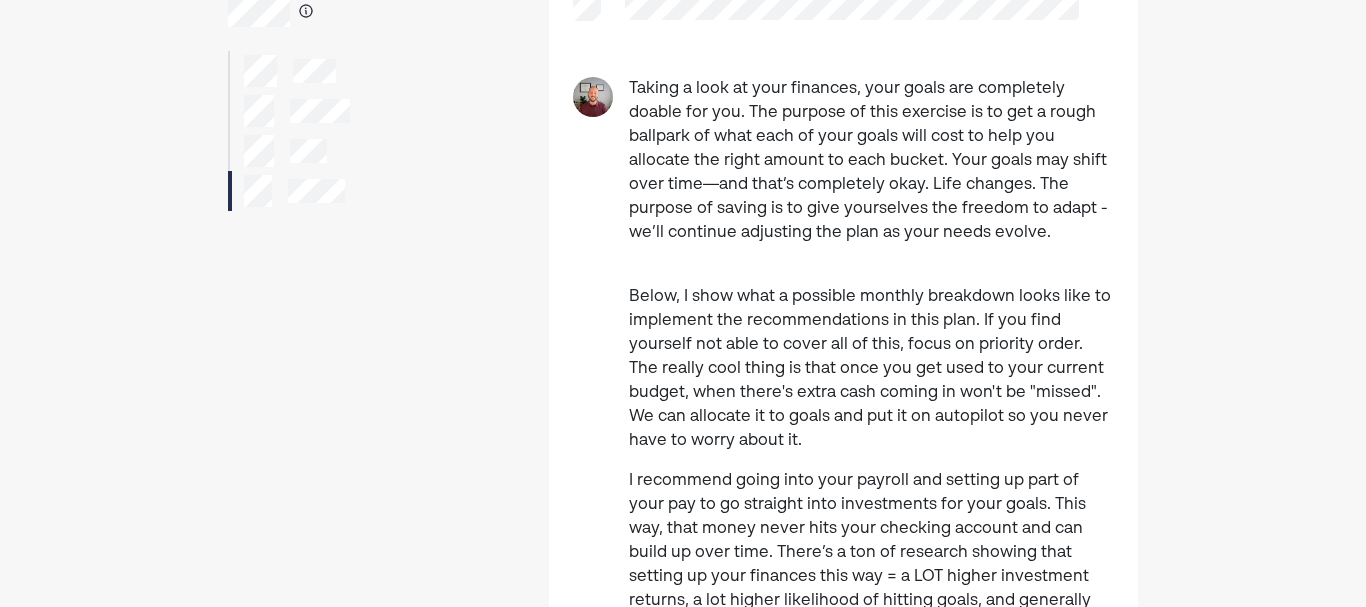 scroll, scrollTop: 0, scrollLeft: 0, axis: both 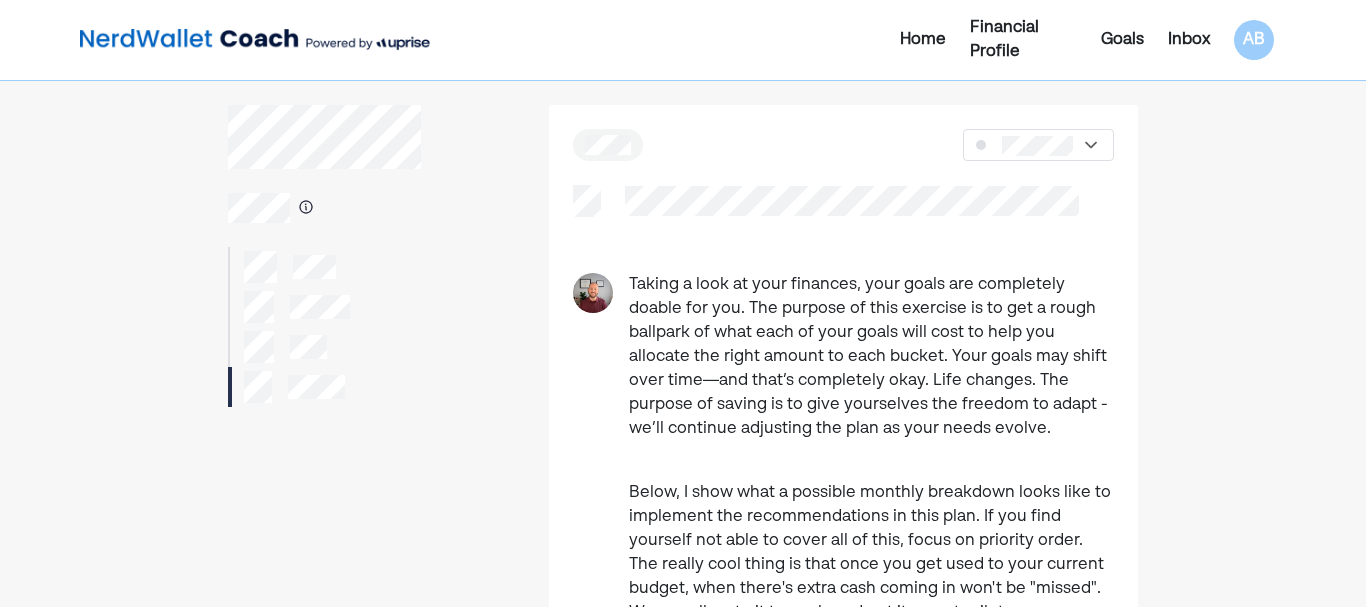 click on "Home" at bounding box center (923, 40) 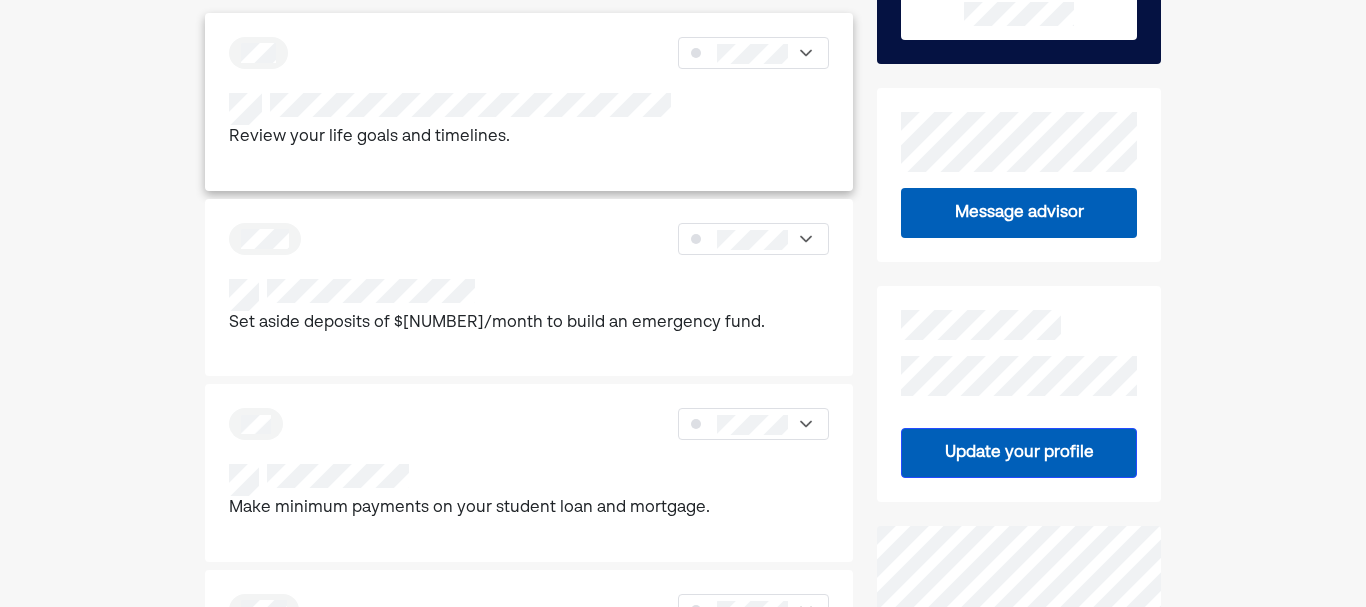 scroll, scrollTop: 336, scrollLeft: 0, axis: vertical 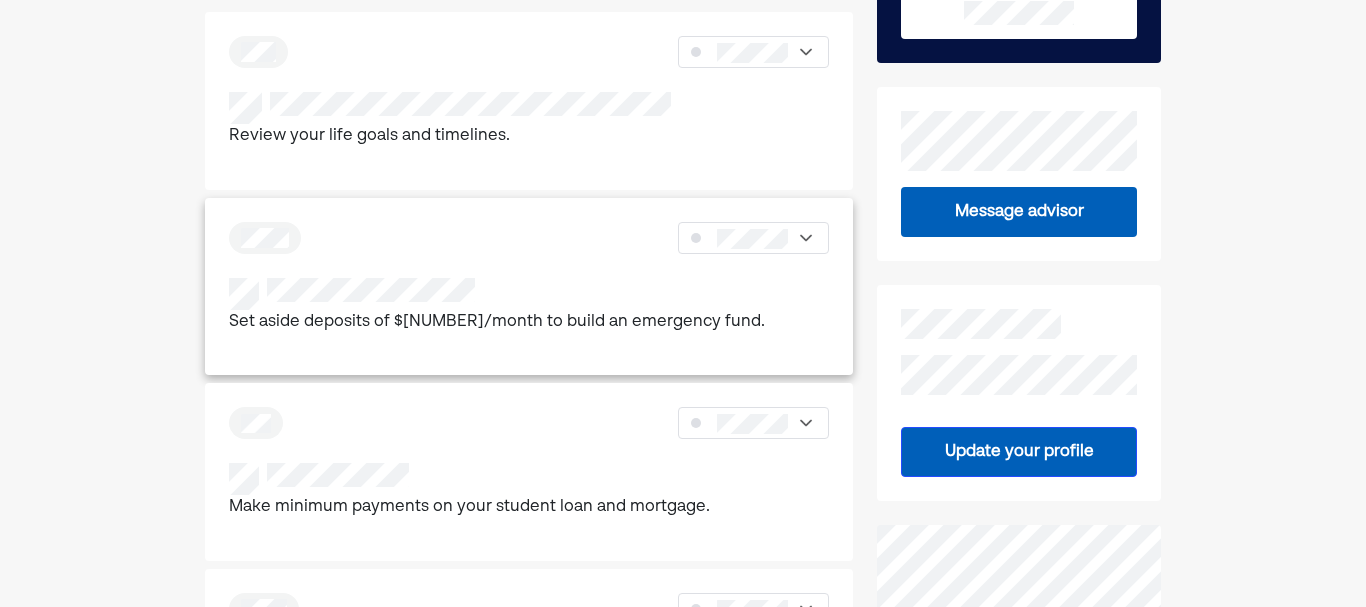 click on "Set aside deposits of $[NUMBER]/month to build an emergency fund." at bounding box center (529, 287) 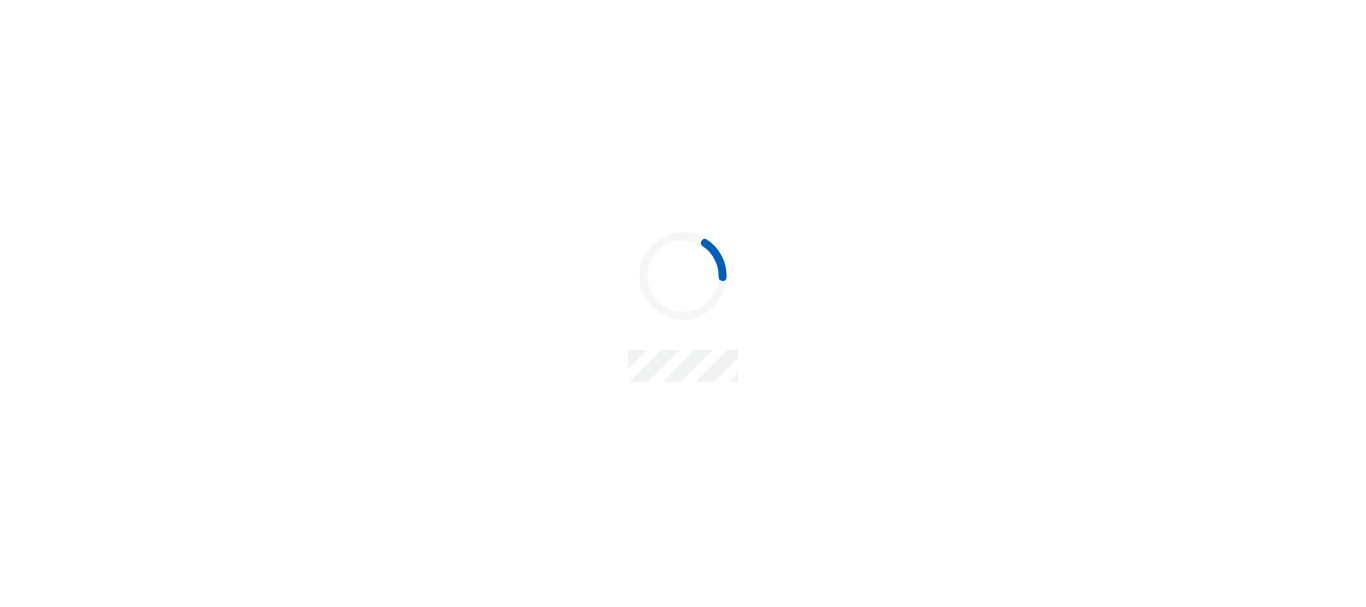 scroll, scrollTop: 0, scrollLeft: 0, axis: both 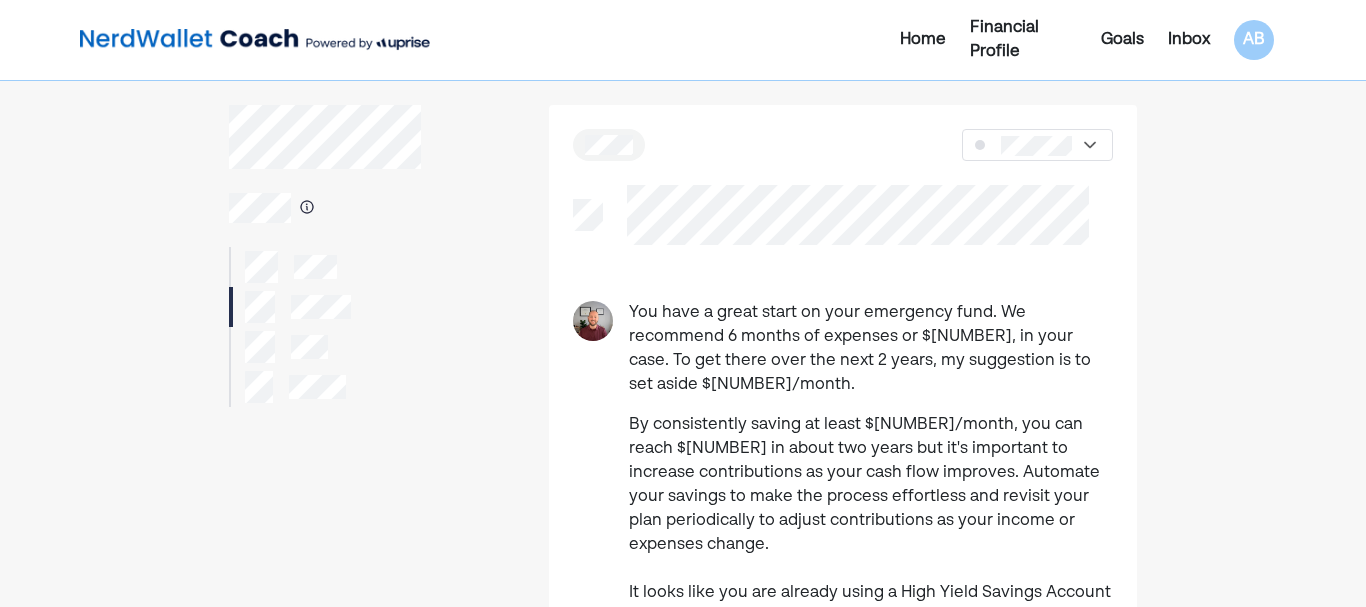 click at bounding box center [1037, 145] 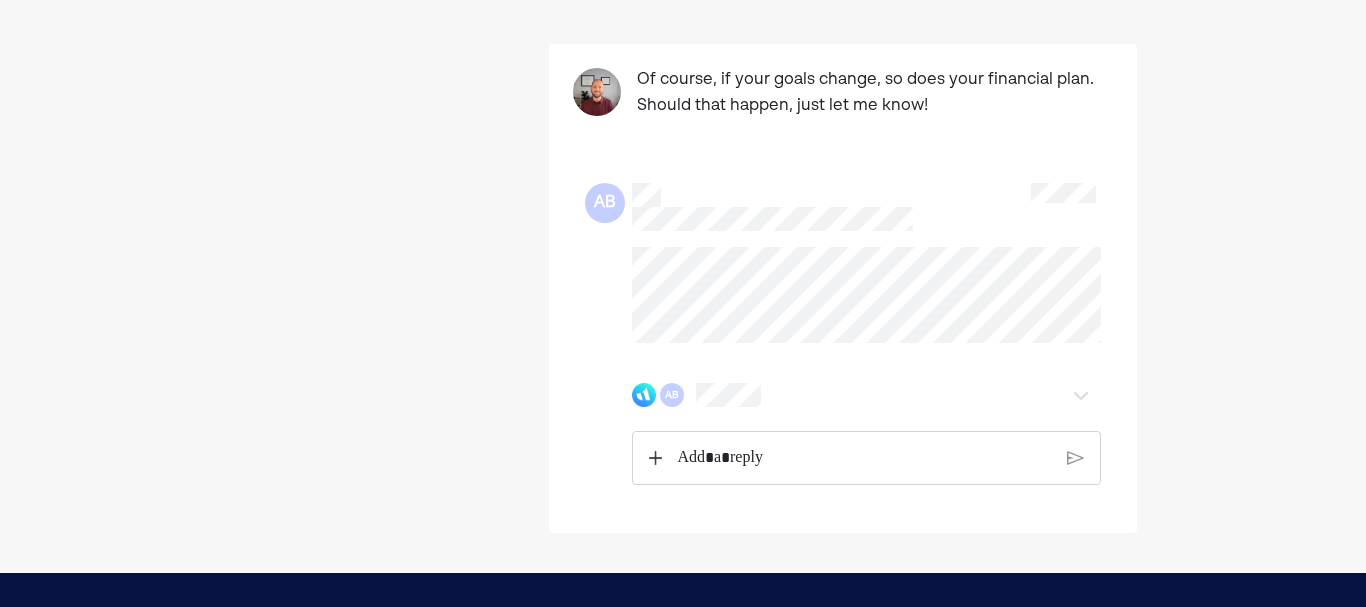 scroll, scrollTop: 1595, scrollLeft: 0, axis: vertical 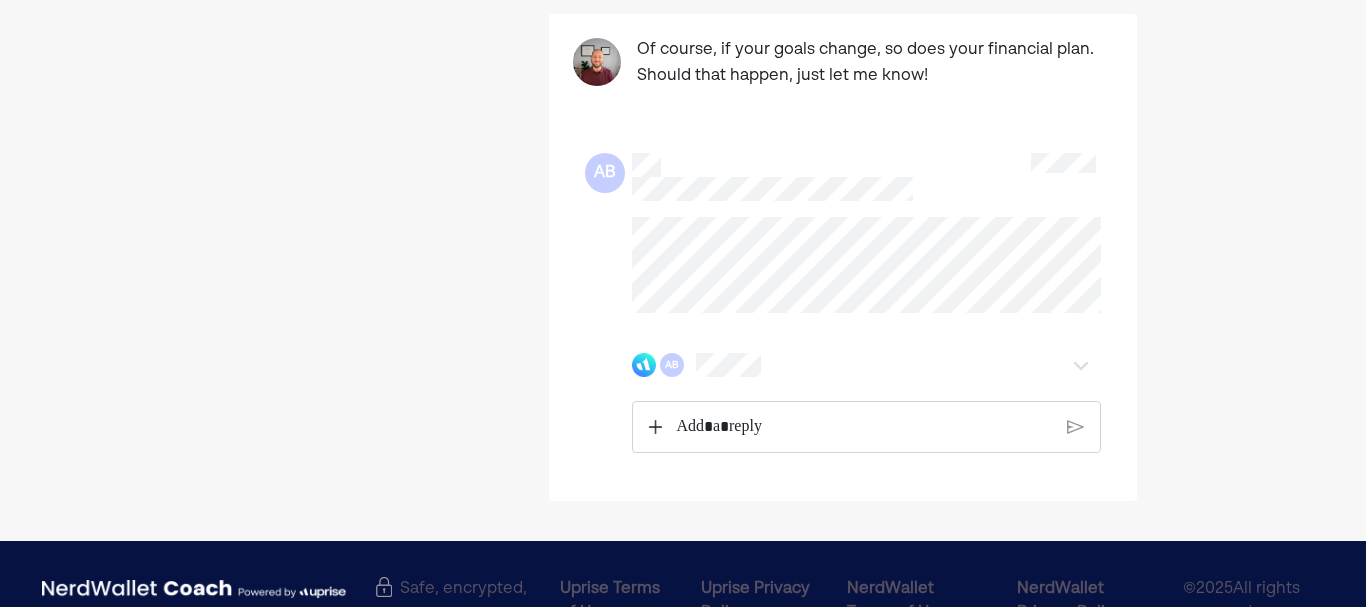 click at bounding box center (864, 427) 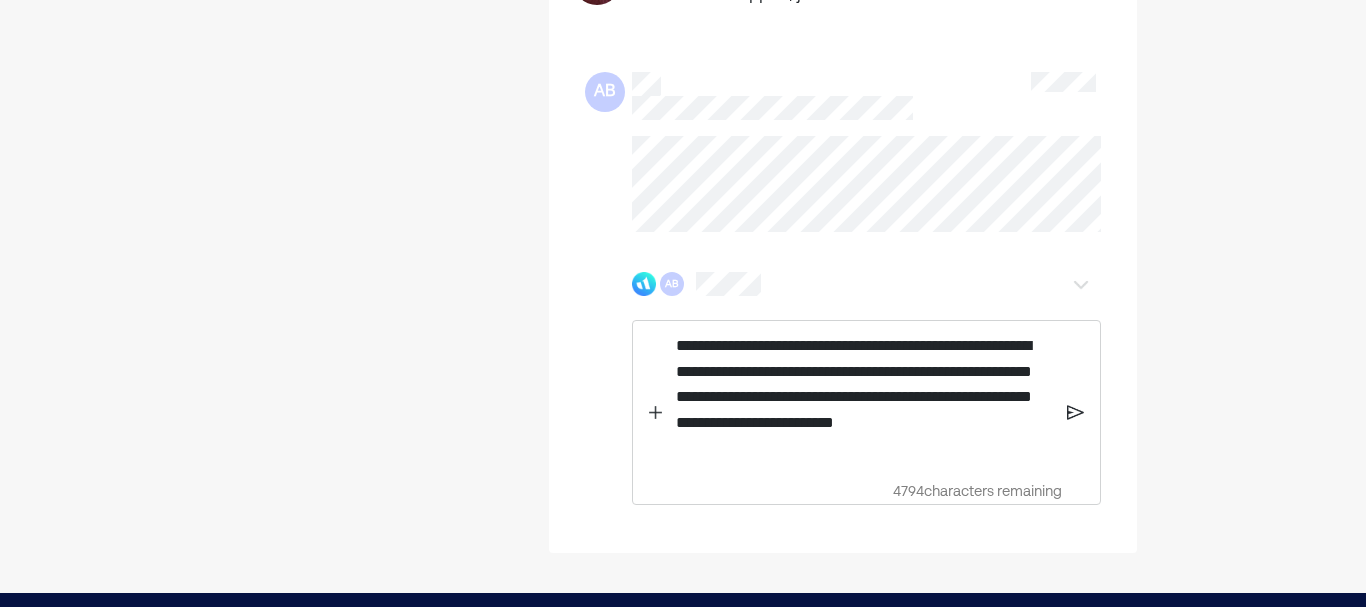scroll, scrollTop: 1677, scrollLeft: 0, axis: vertical 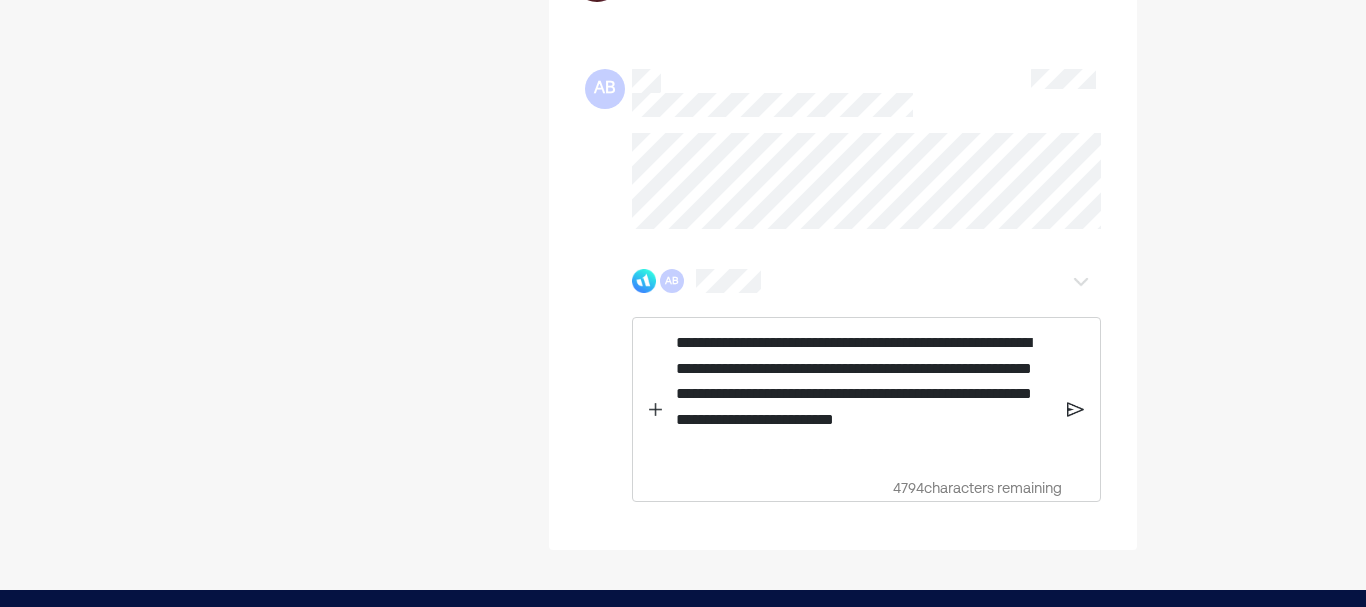 click at bounding box center [1075, 409] 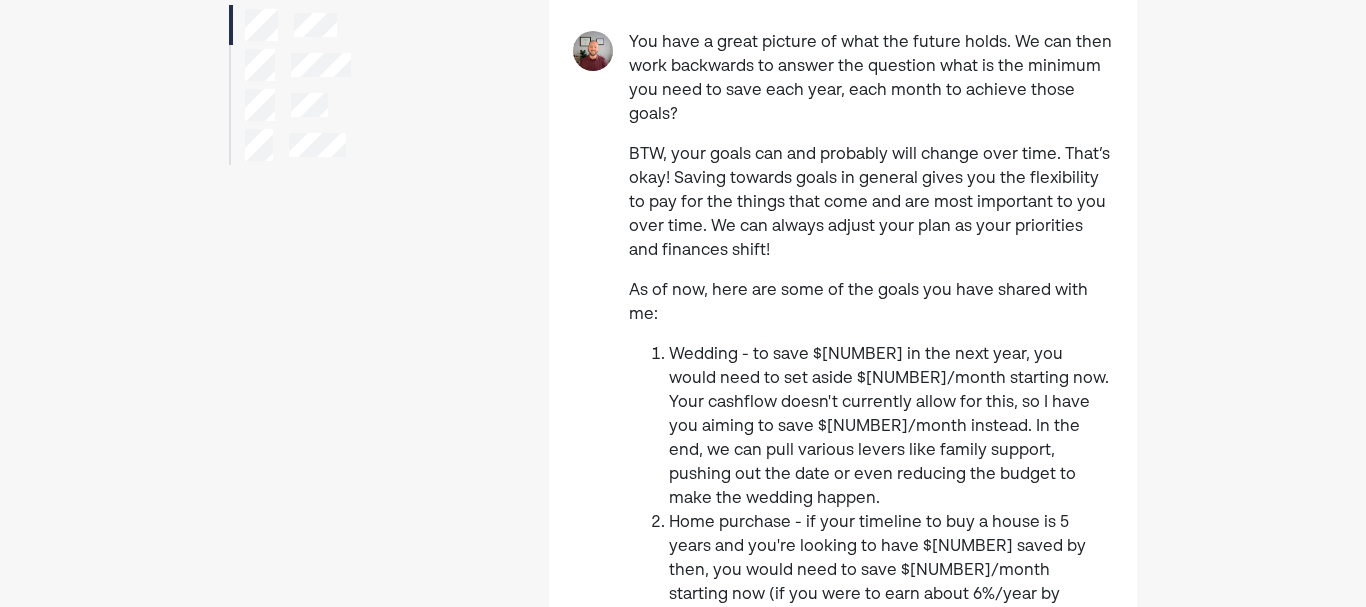 scroll, scrollTop: 0, scrollLeft: 0, axis: both 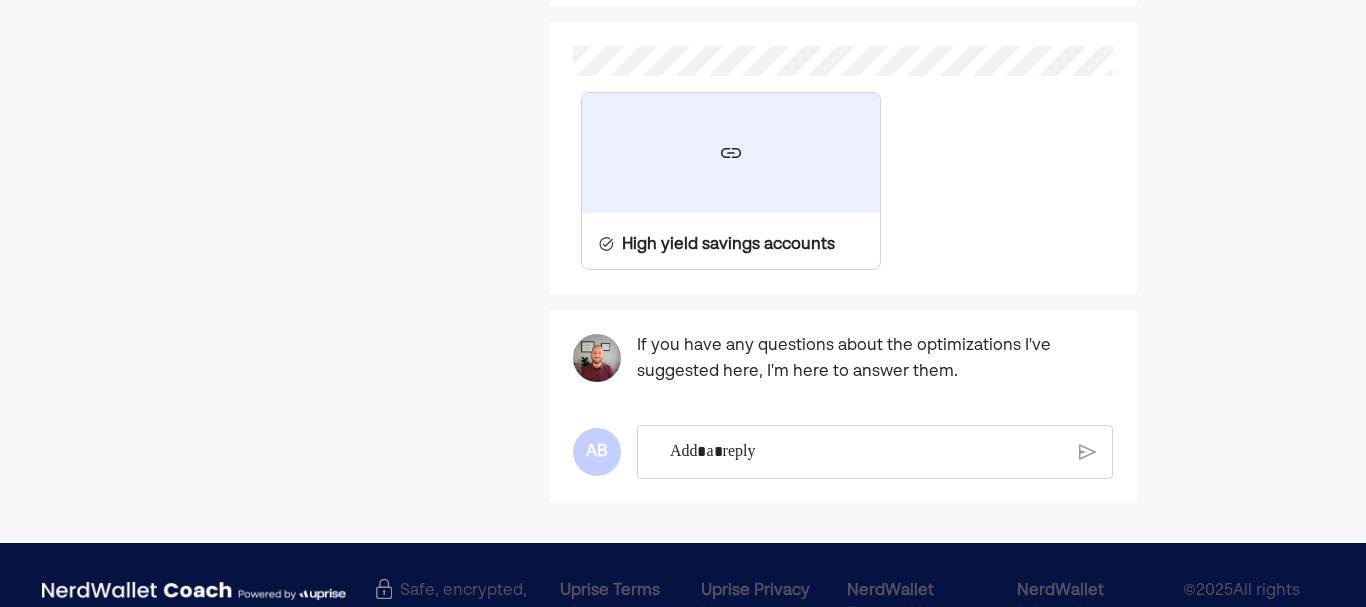 click at bounding box center [866, 452] 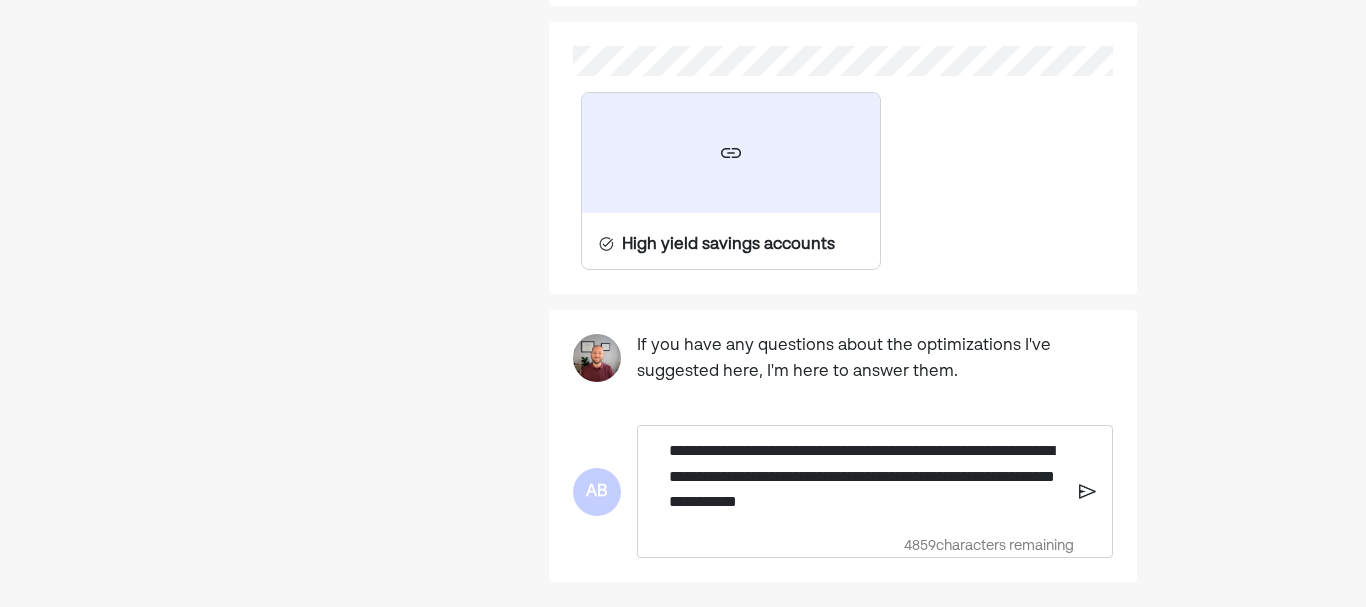 click on "**********" at bounding box center (866, 476) 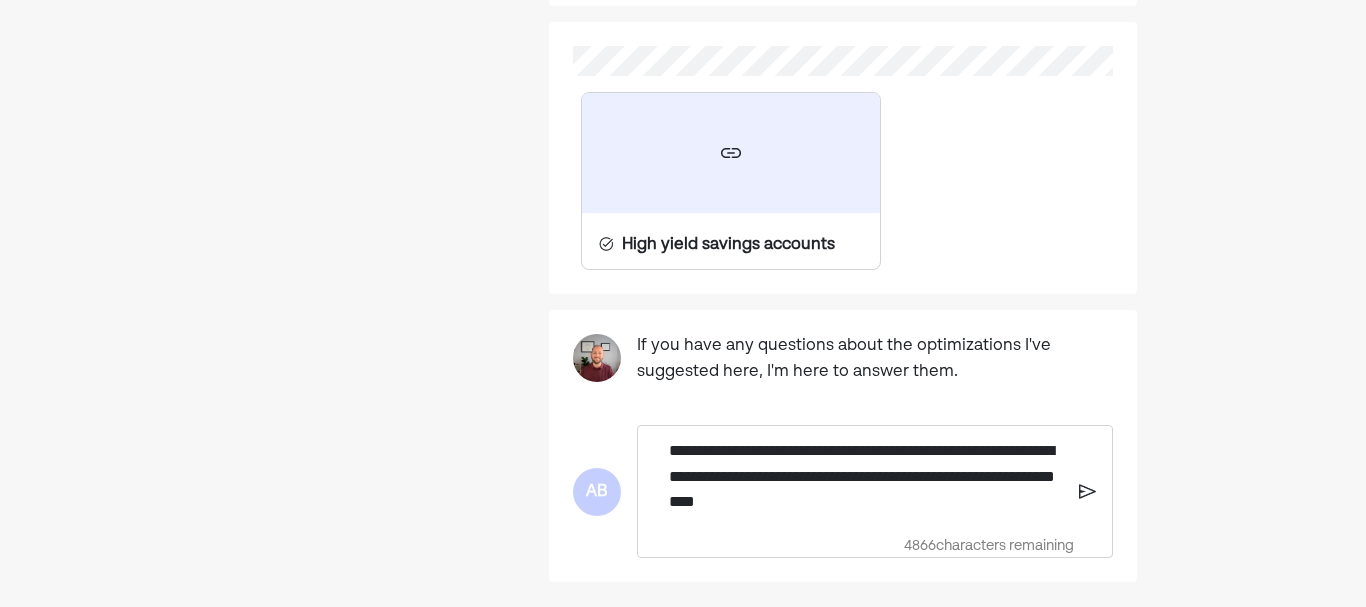 click on "**********" at bounding box center [866, 476] 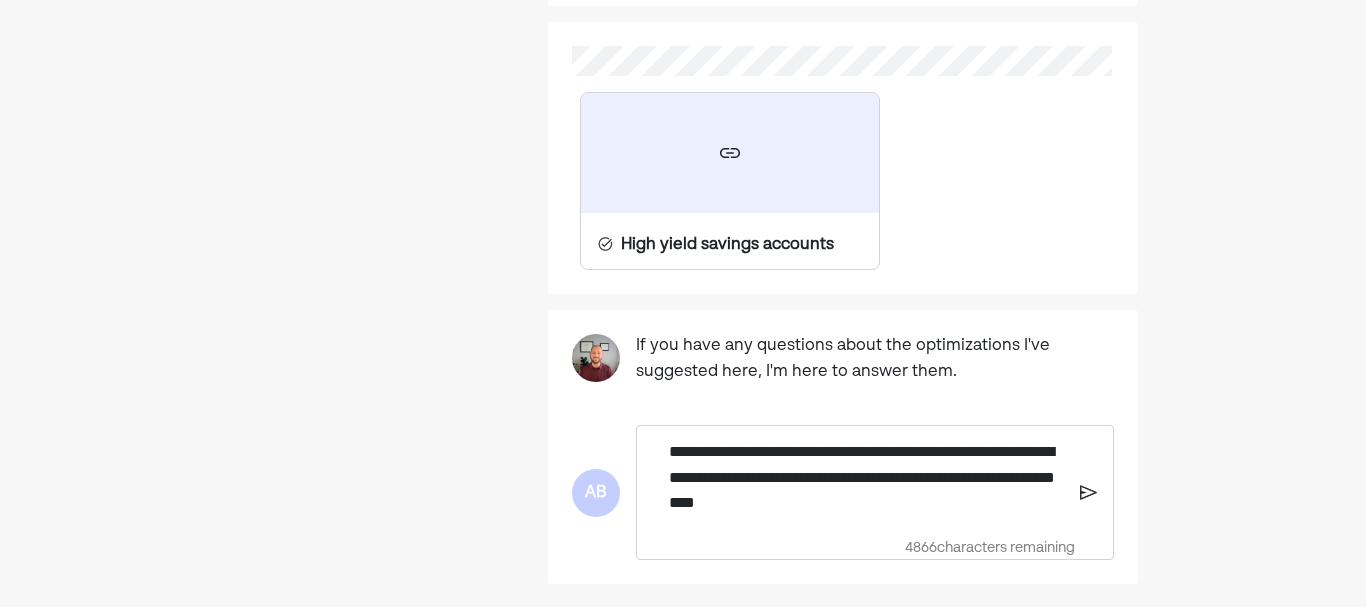 click at bounding box center [1088, 493] 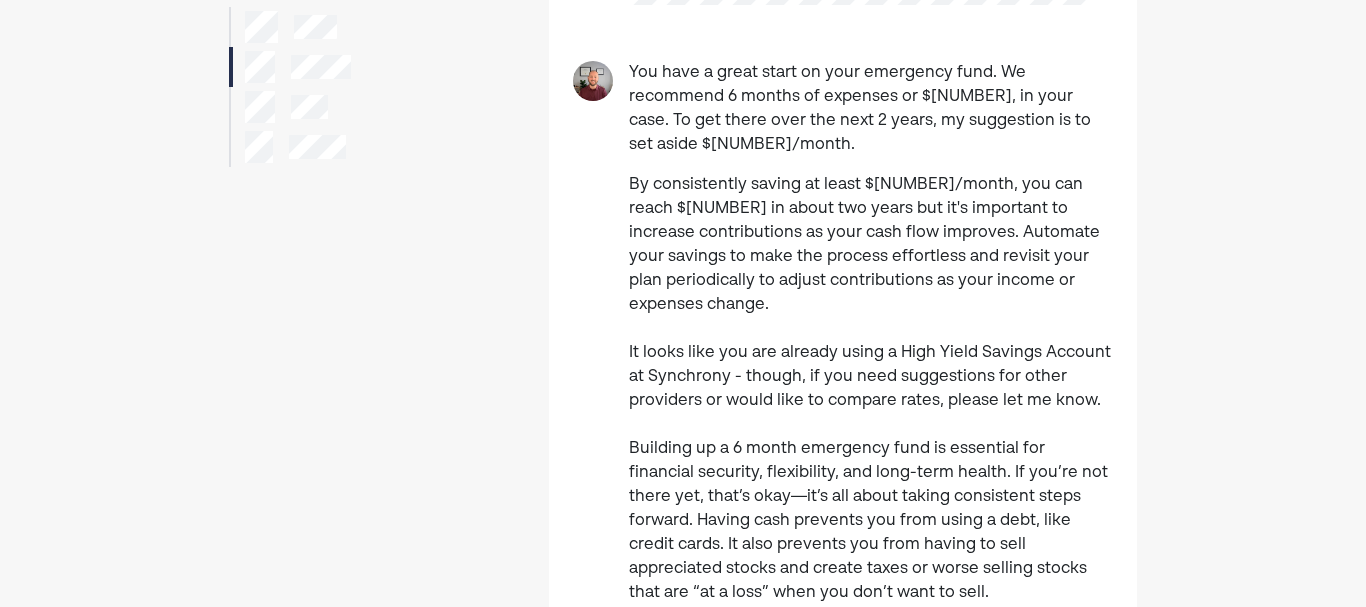 scroll, scrollTop: 0, scrollLeft: 0, axis: both 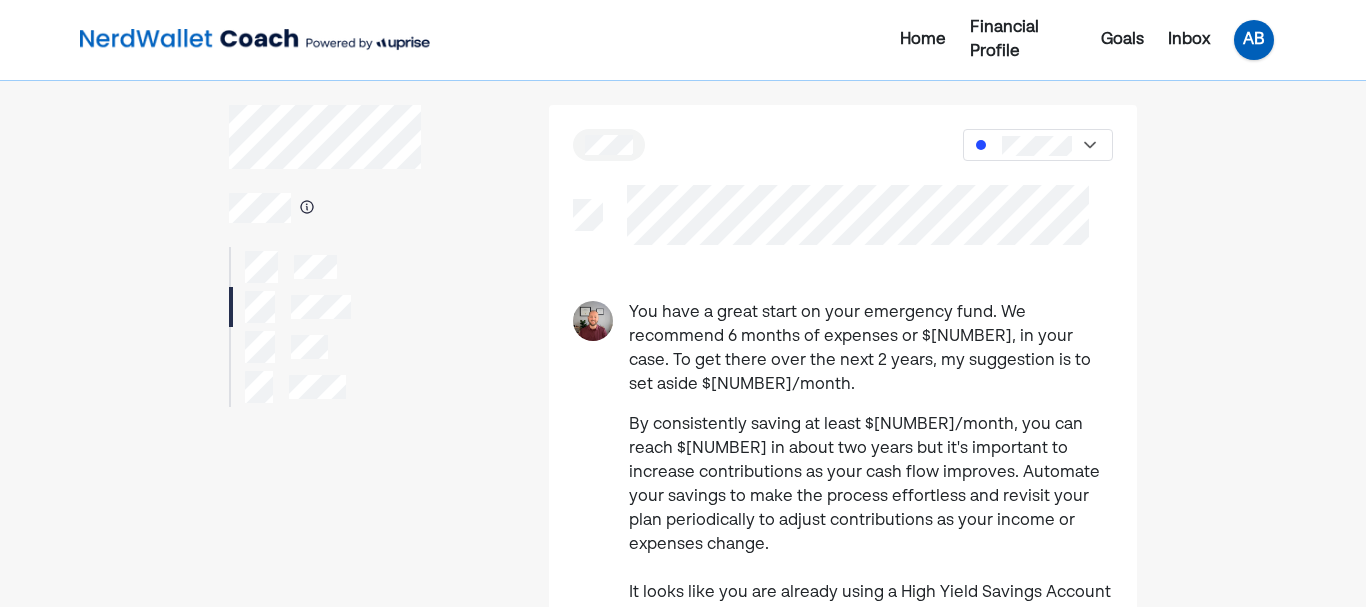 click on "AB" at bounding box center [1254, 40] 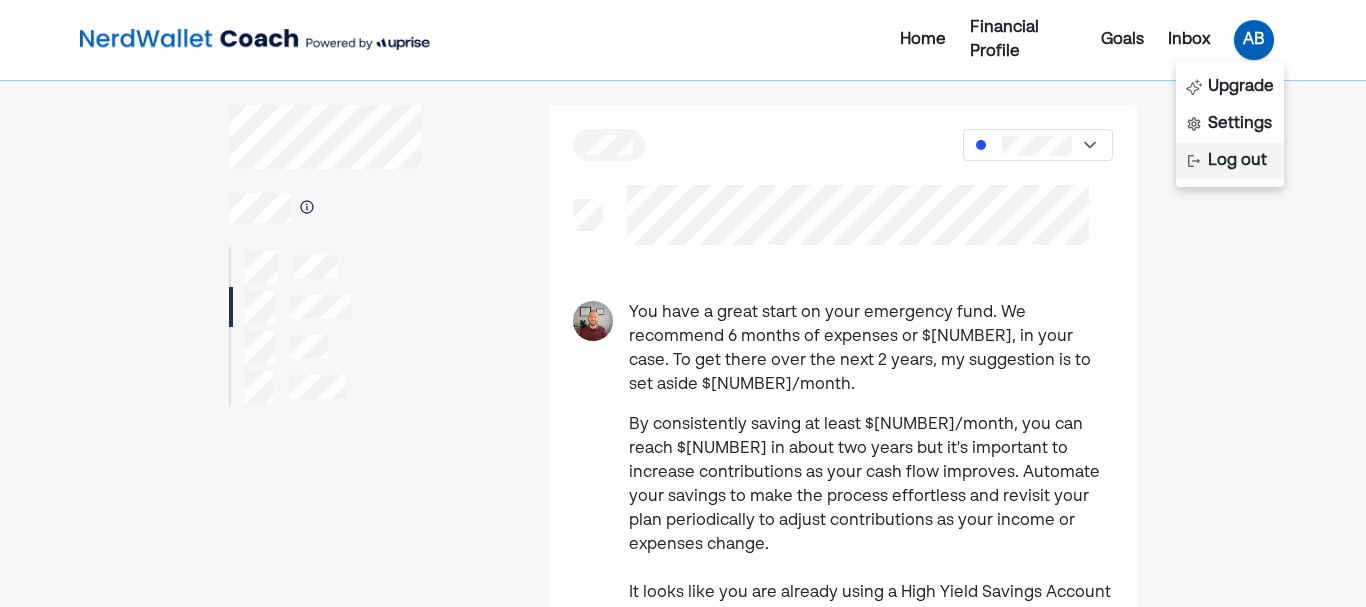 click on "Log out" at bounding box center (1237, 161) 